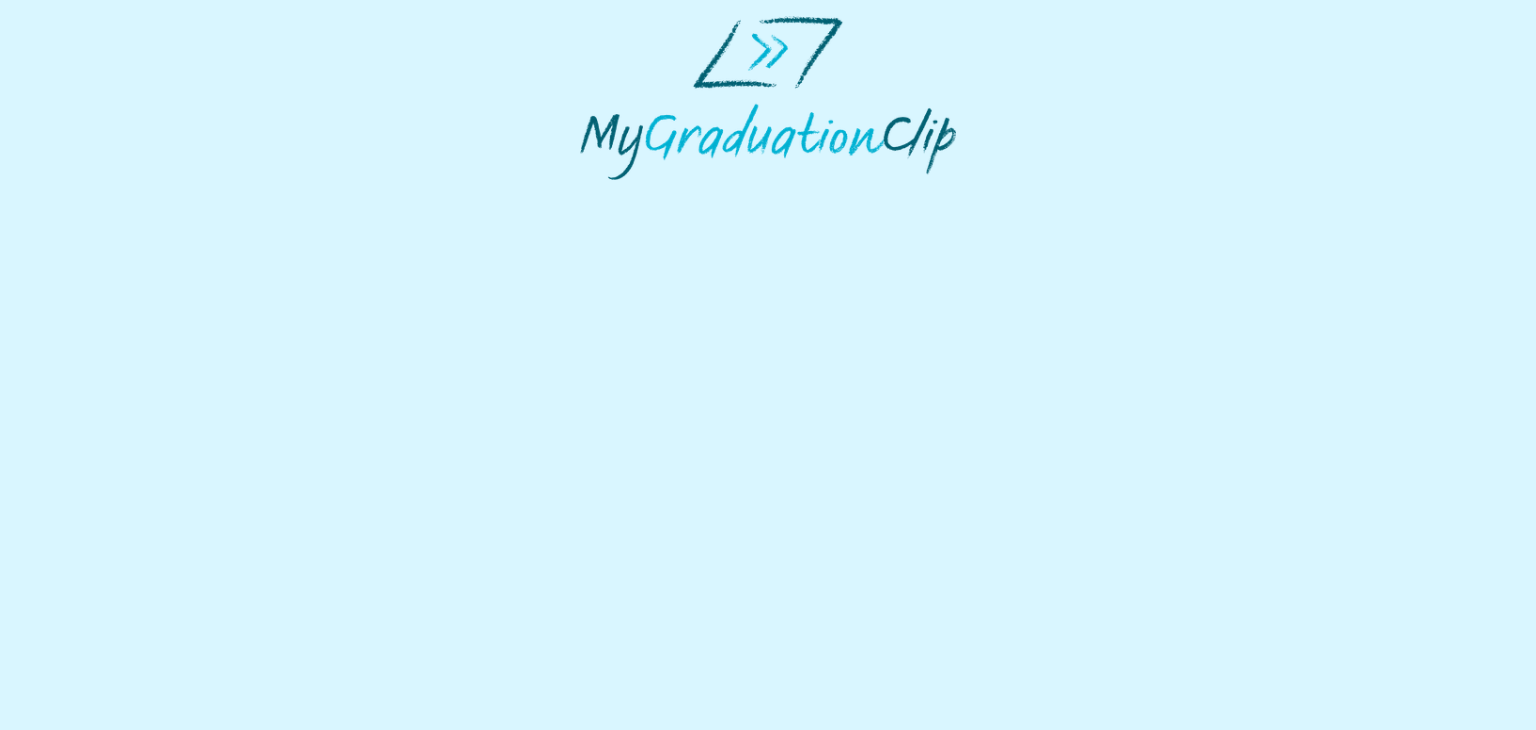 scroll, scrollTop: 0, scrollLeft: 0, axis: both 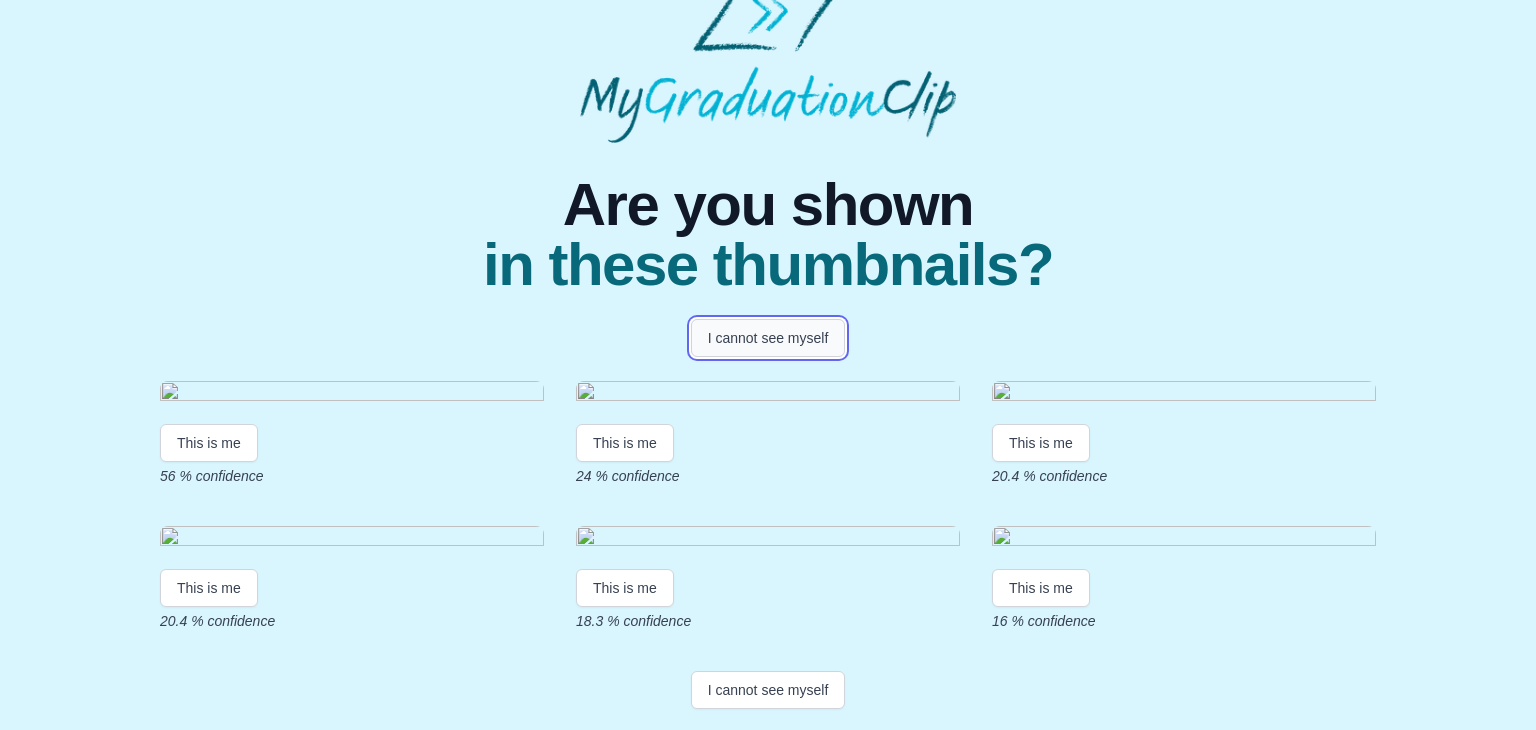 click on "I cannot see myself" at bounding box center [768, 338] 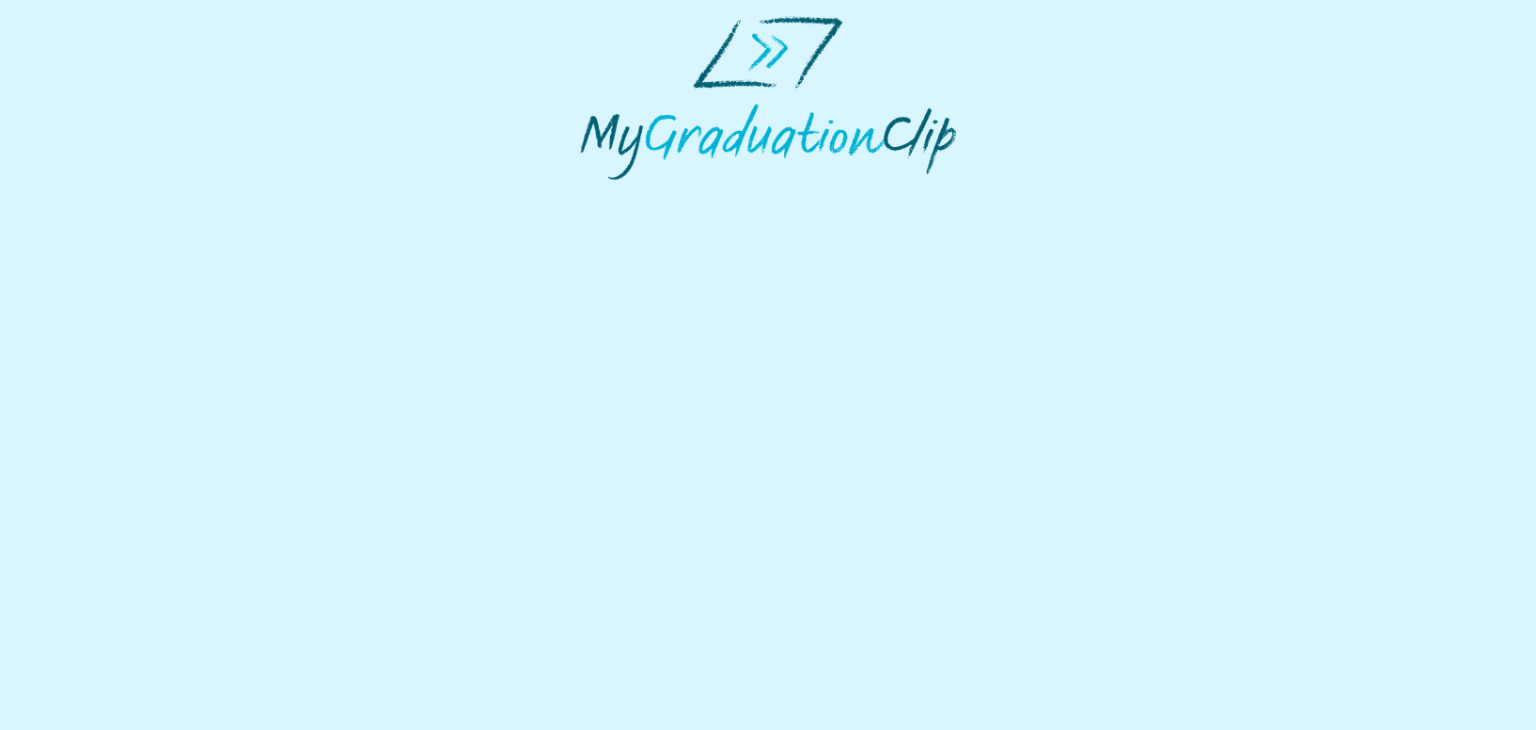 scroll, scrollTop: 0, scrollLeft: 0, axis: both 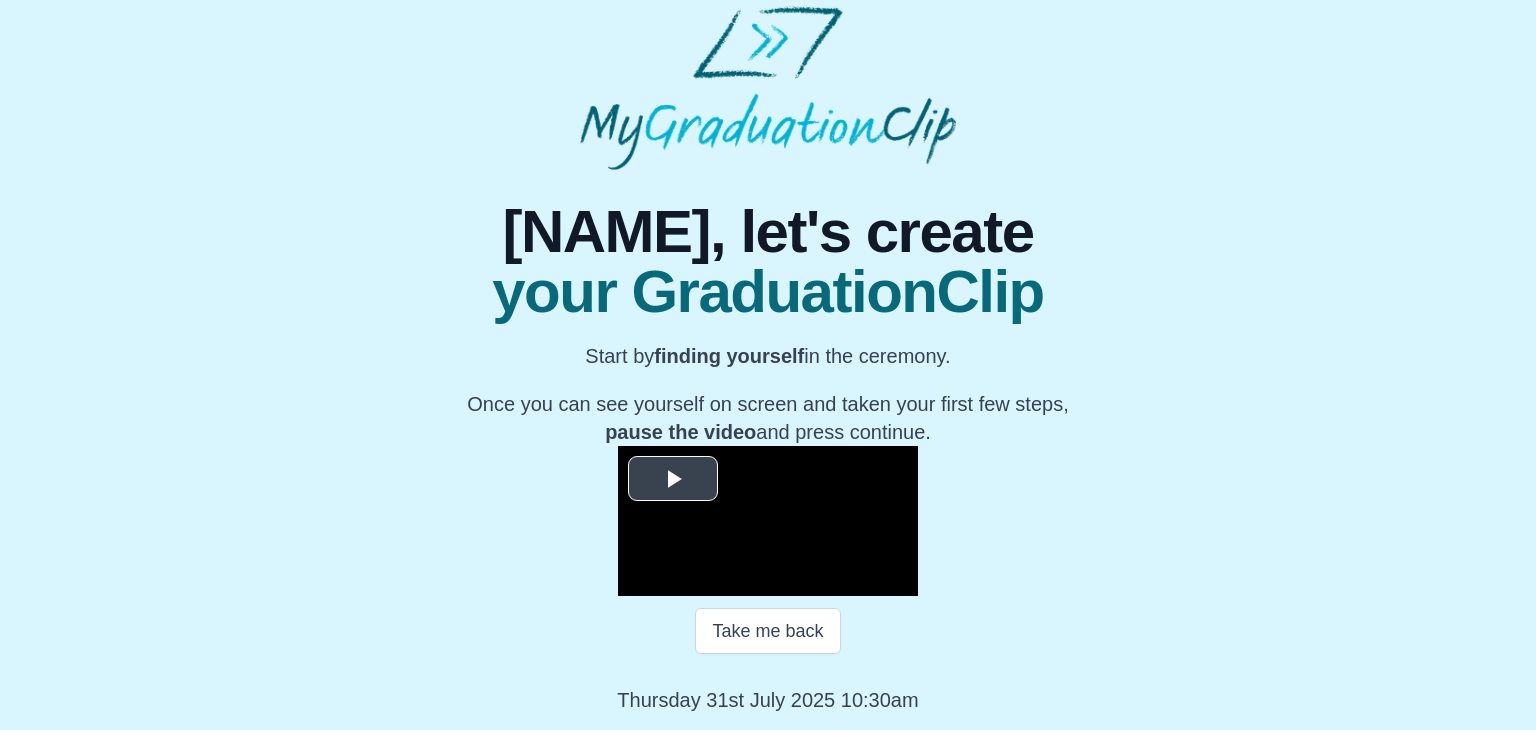 click at bounding box center (673, 478) 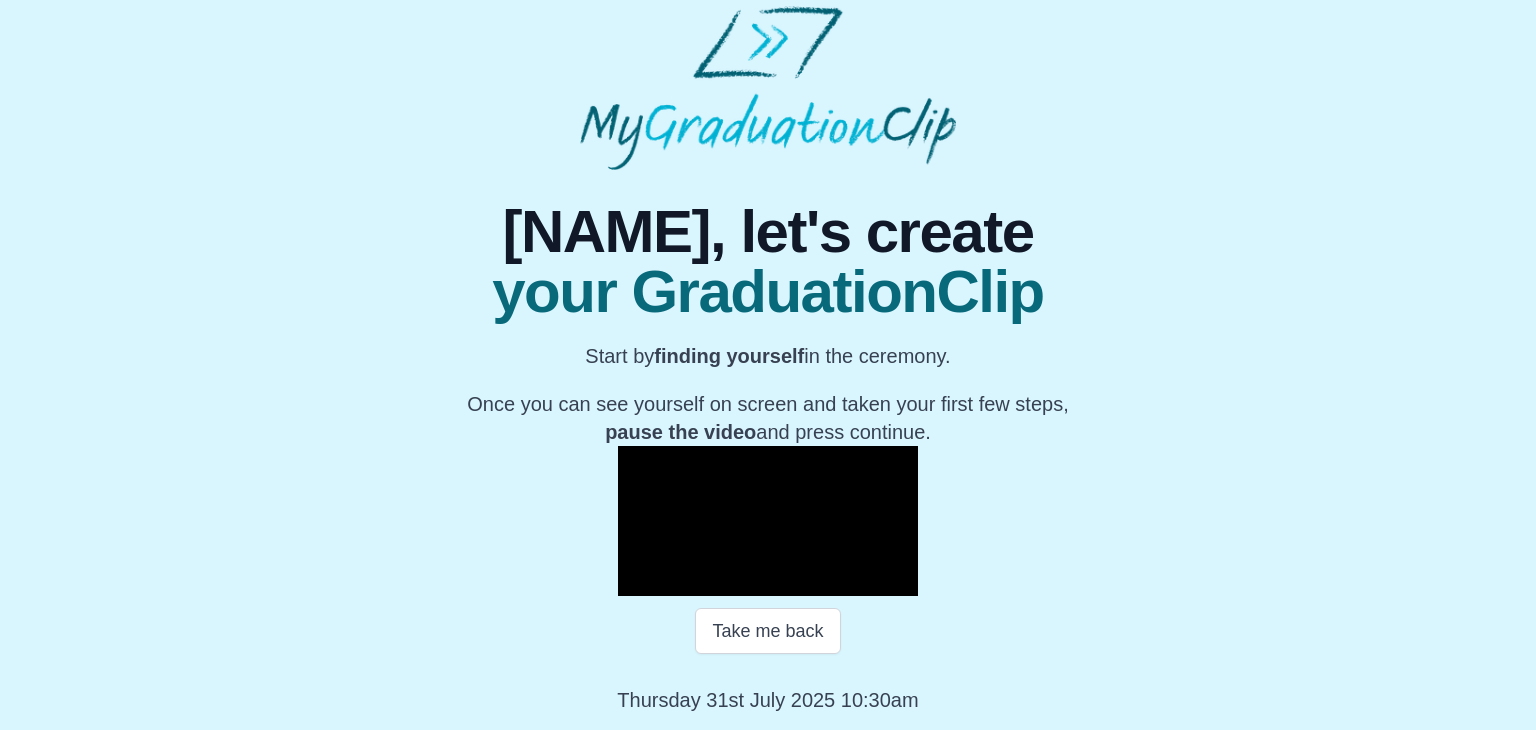 click on "**********" at bounding box center (768, 442) 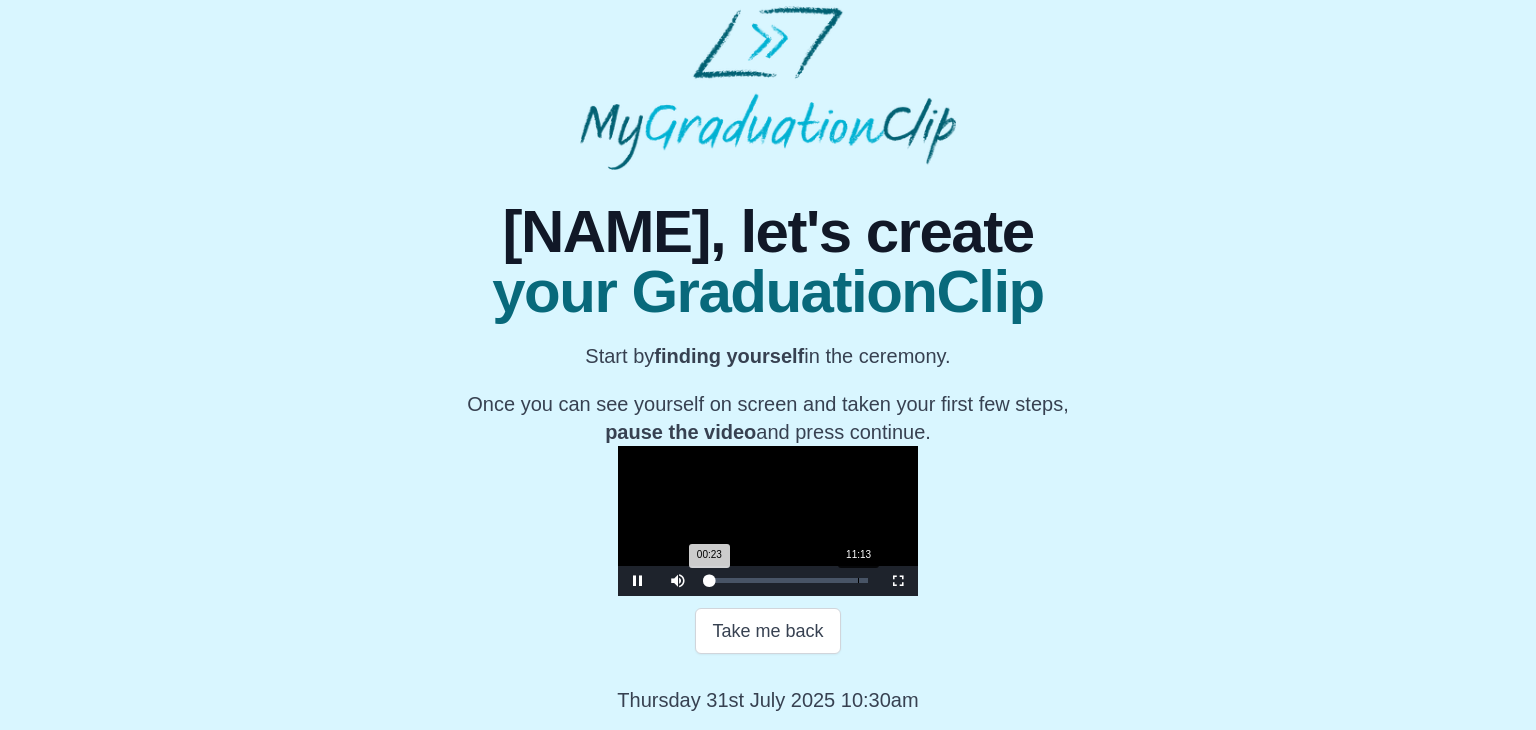 click on "Loaded : 0% 11:13 00:23 Progress : 0%" at bounding box center (788, 581) 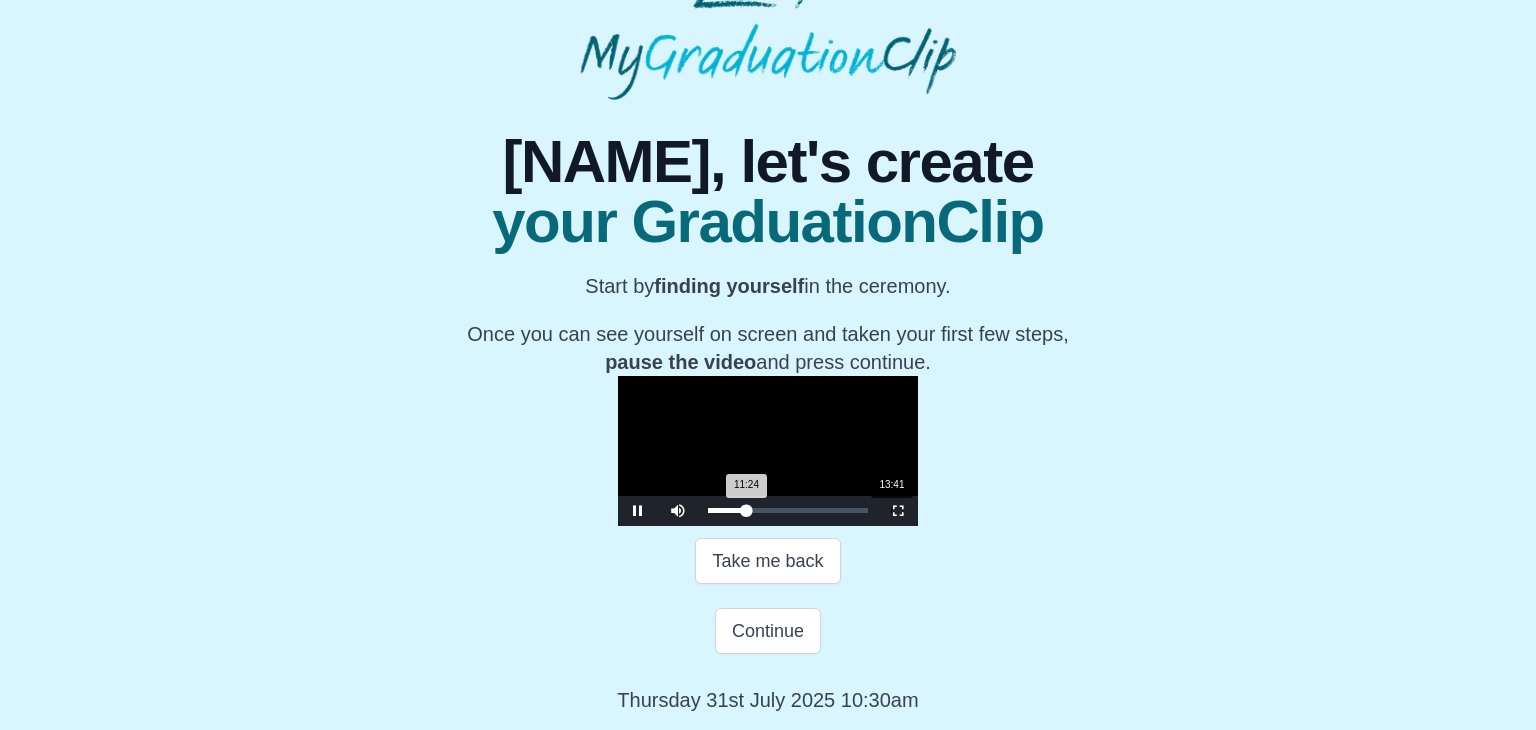 click on "13:41" at bounding box center [891, 510] 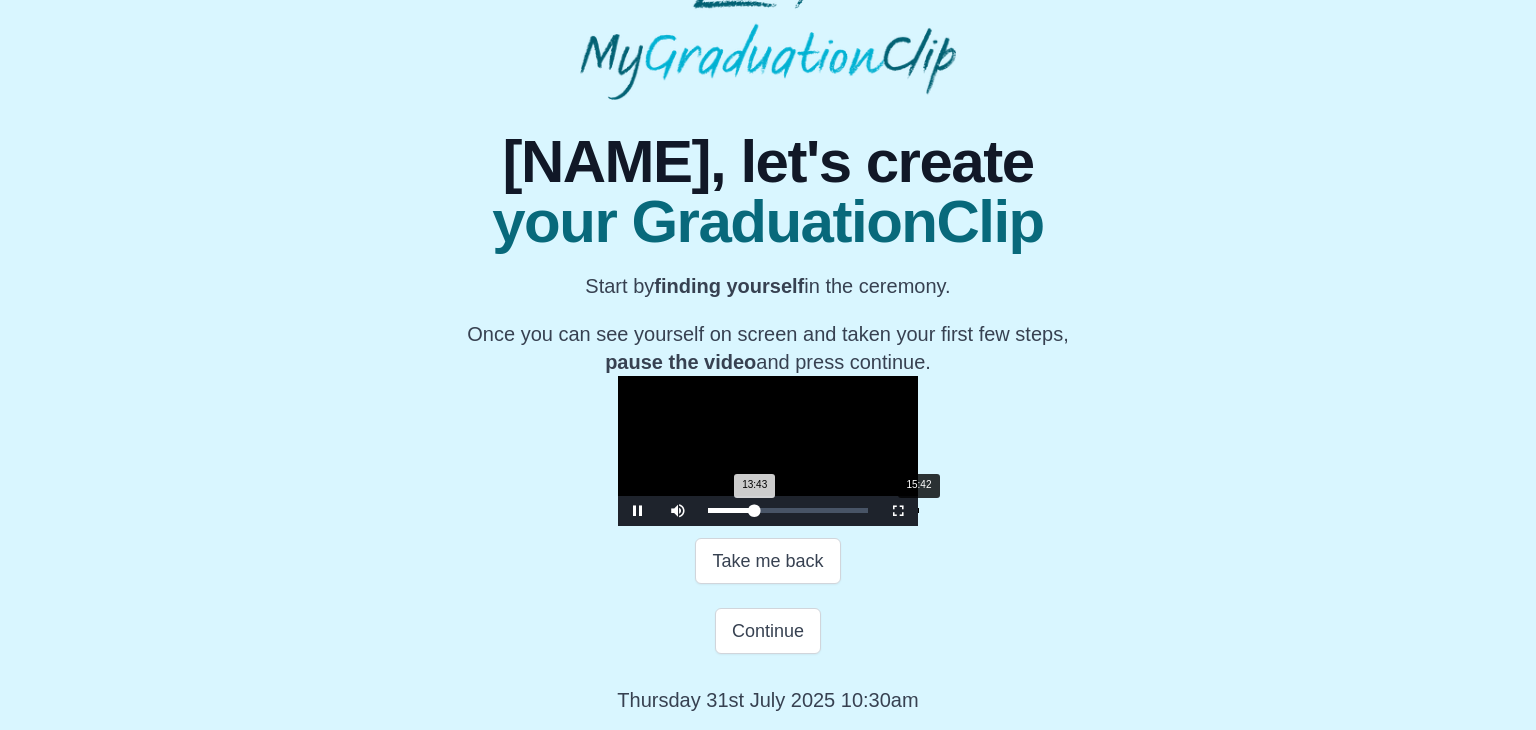 click on "Loaded : 0% 15:42 13:43 Progress : 0%" at bounding box center [788, 510] 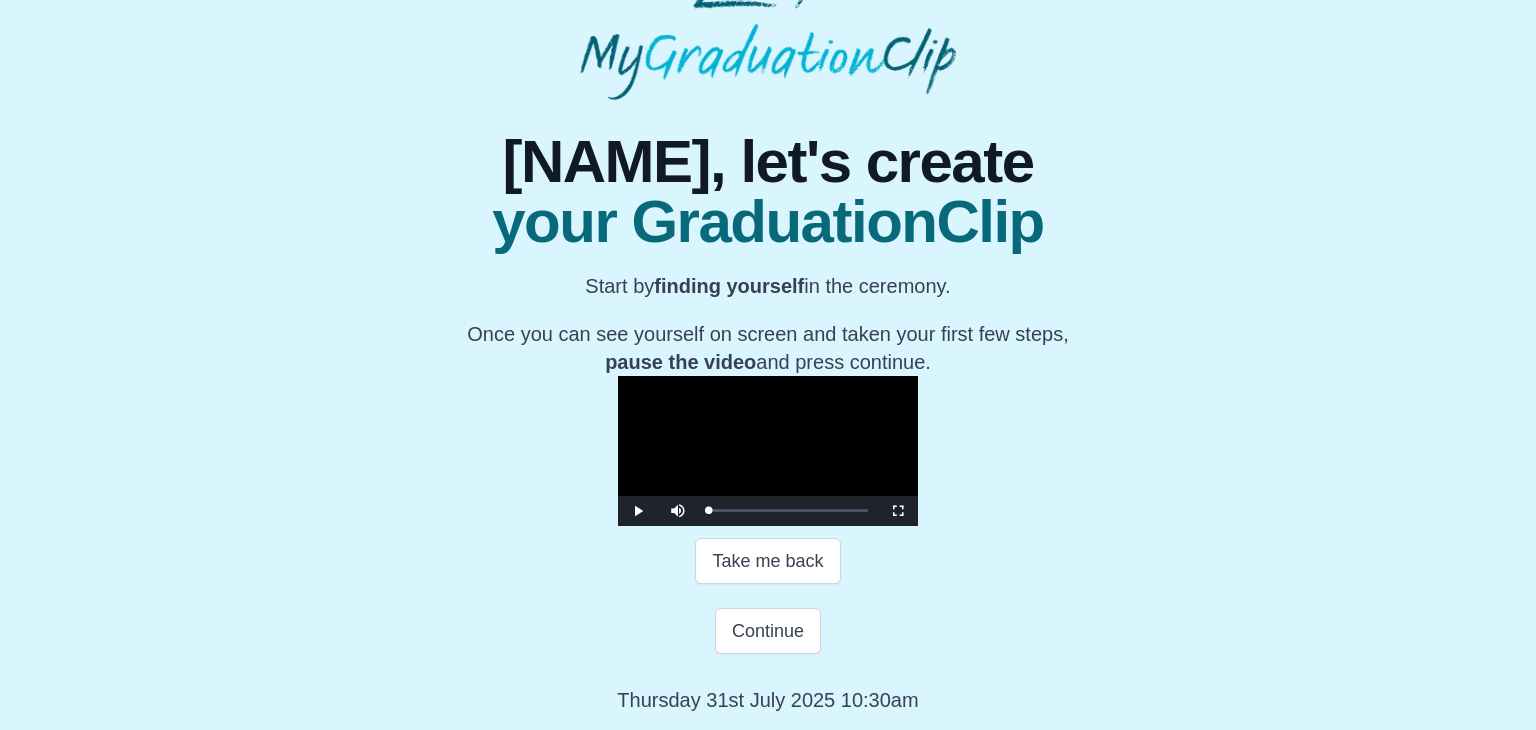 drag, startPoint x: 647, startPoint y: 612, endPoint x: 447, endPoint y: 587, distance: 201.55644 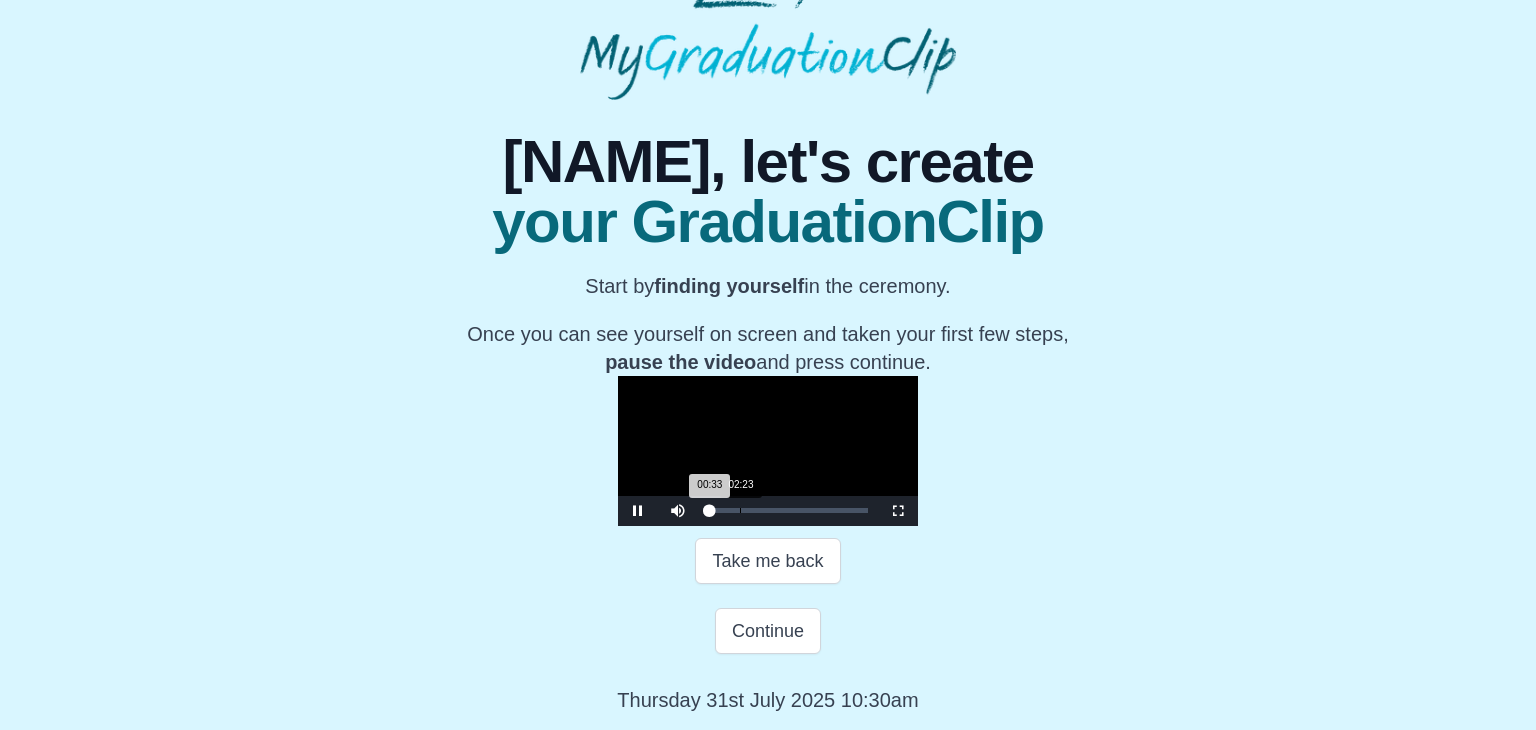 click on "Loaded : 0% 02:23 00:33 Progress : 0%" at bounding box center (788, 511) 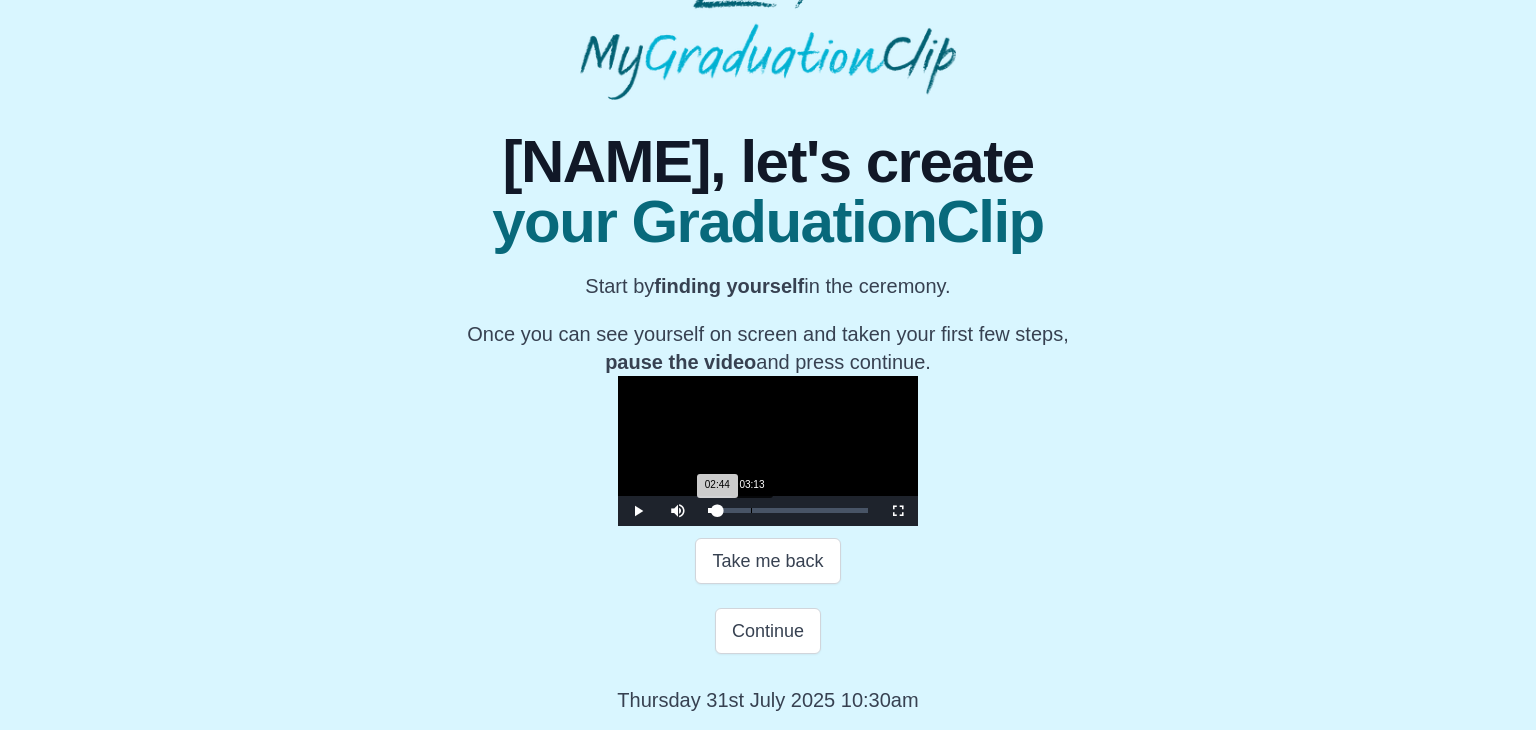 drag, startPoint x: 616, startPoint y: 499, endPoint x: 602, endPoint y: 609, distance: 110.88733 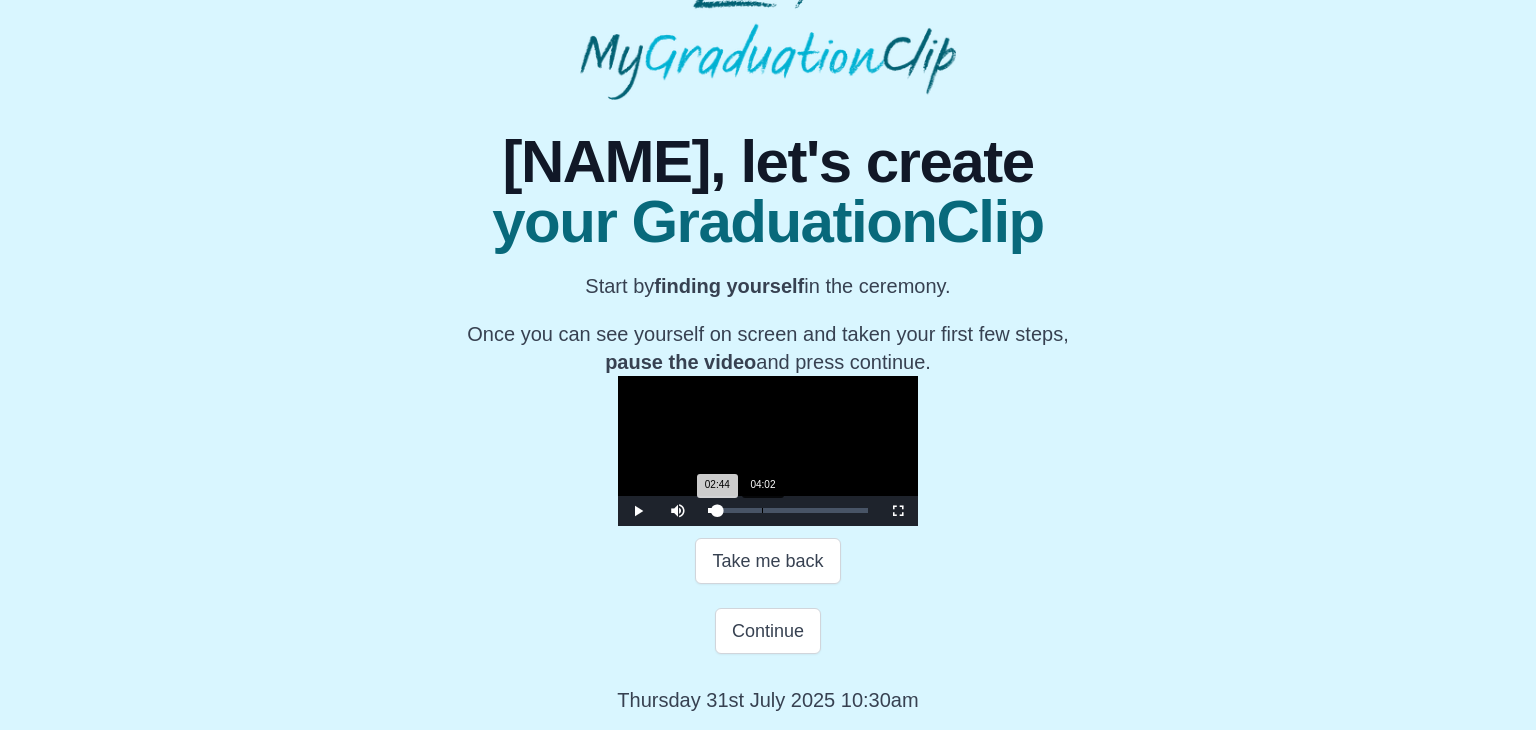click on "04:02" at bounding box center (762, 510) 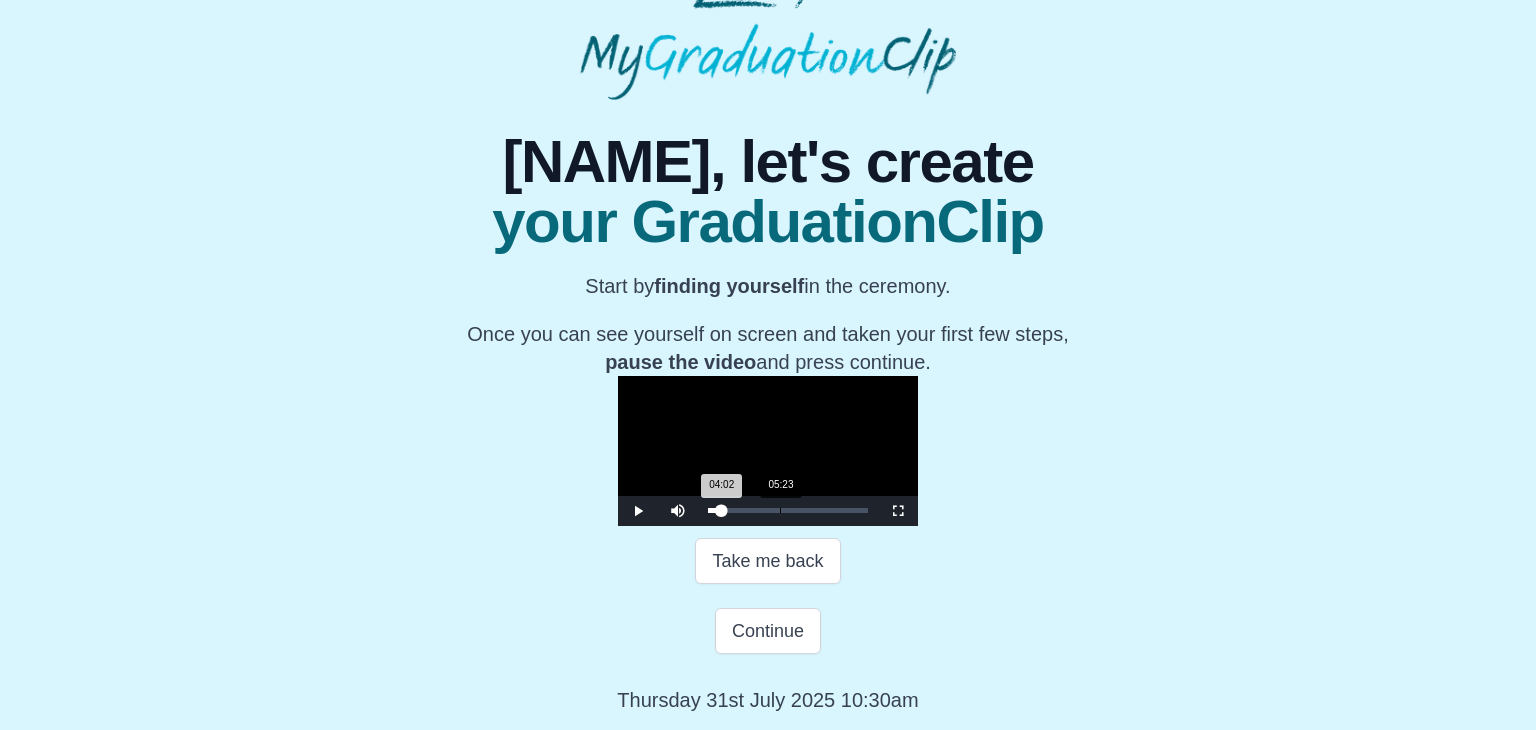 click on "05:23" at bounding box center (780, 510) 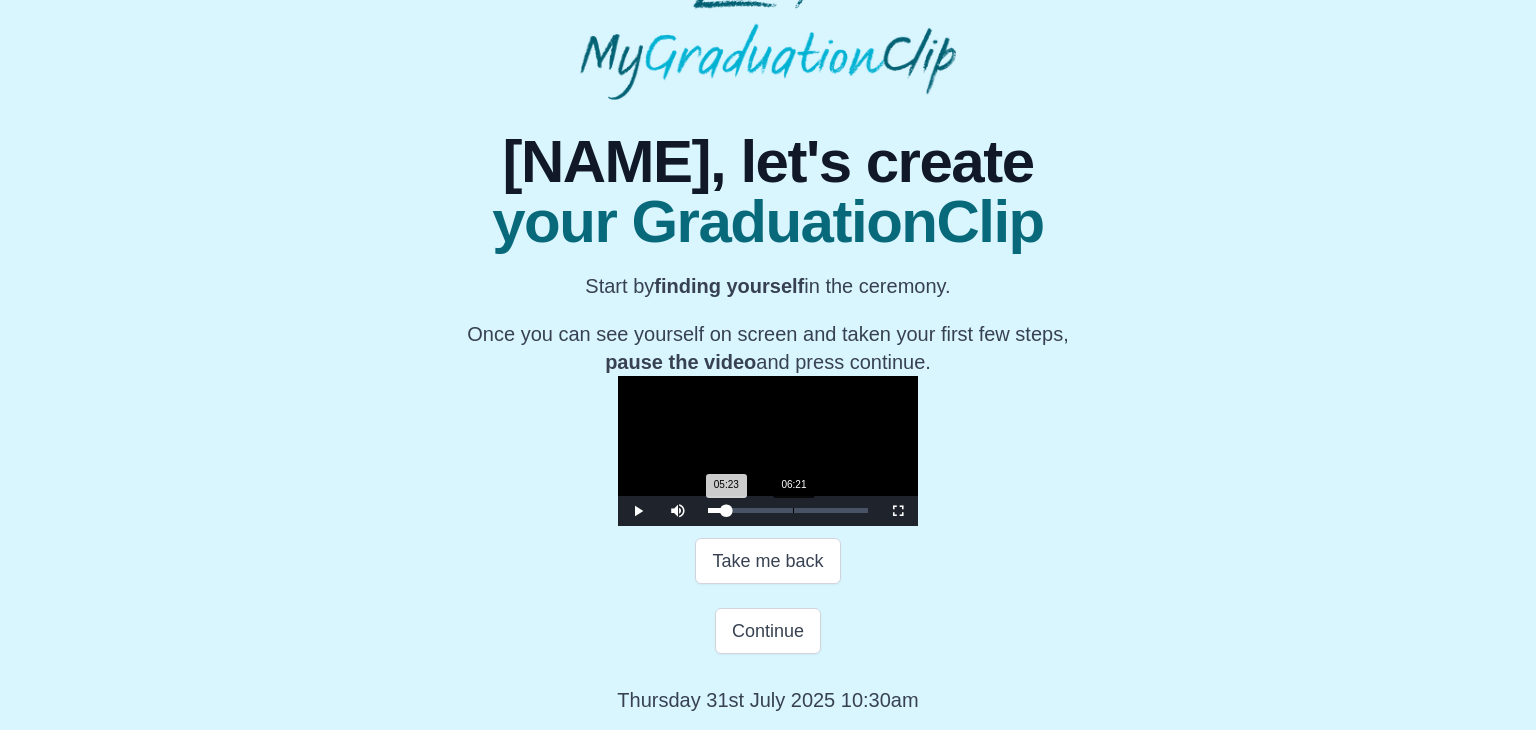 click on "06:21" at bounding box center [793, 510] 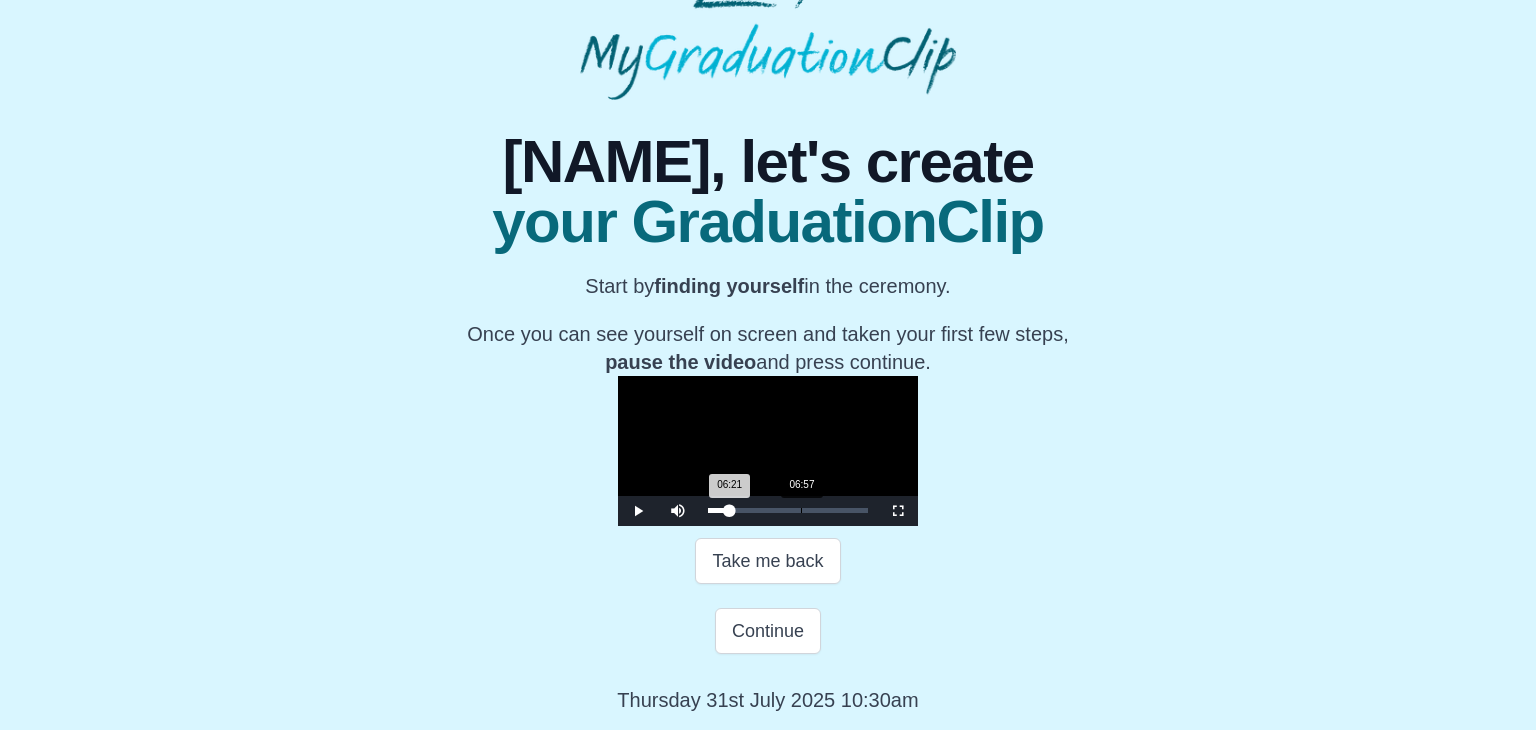 click on "06:57" at bounding box center (801, 510) 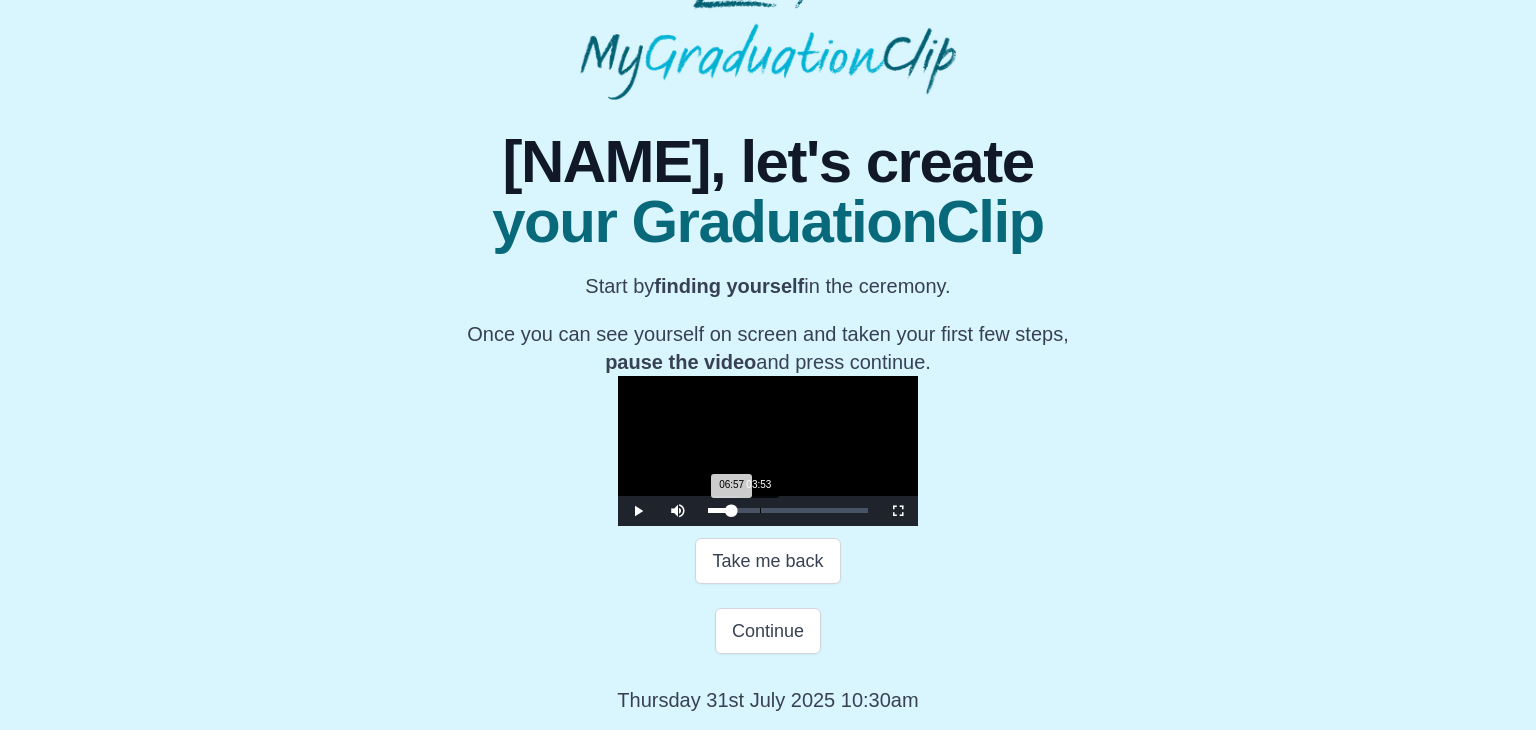 click on "Loaded : 0% 03:53 06:57 Progress : 0%" at bounding box center (788, 511) 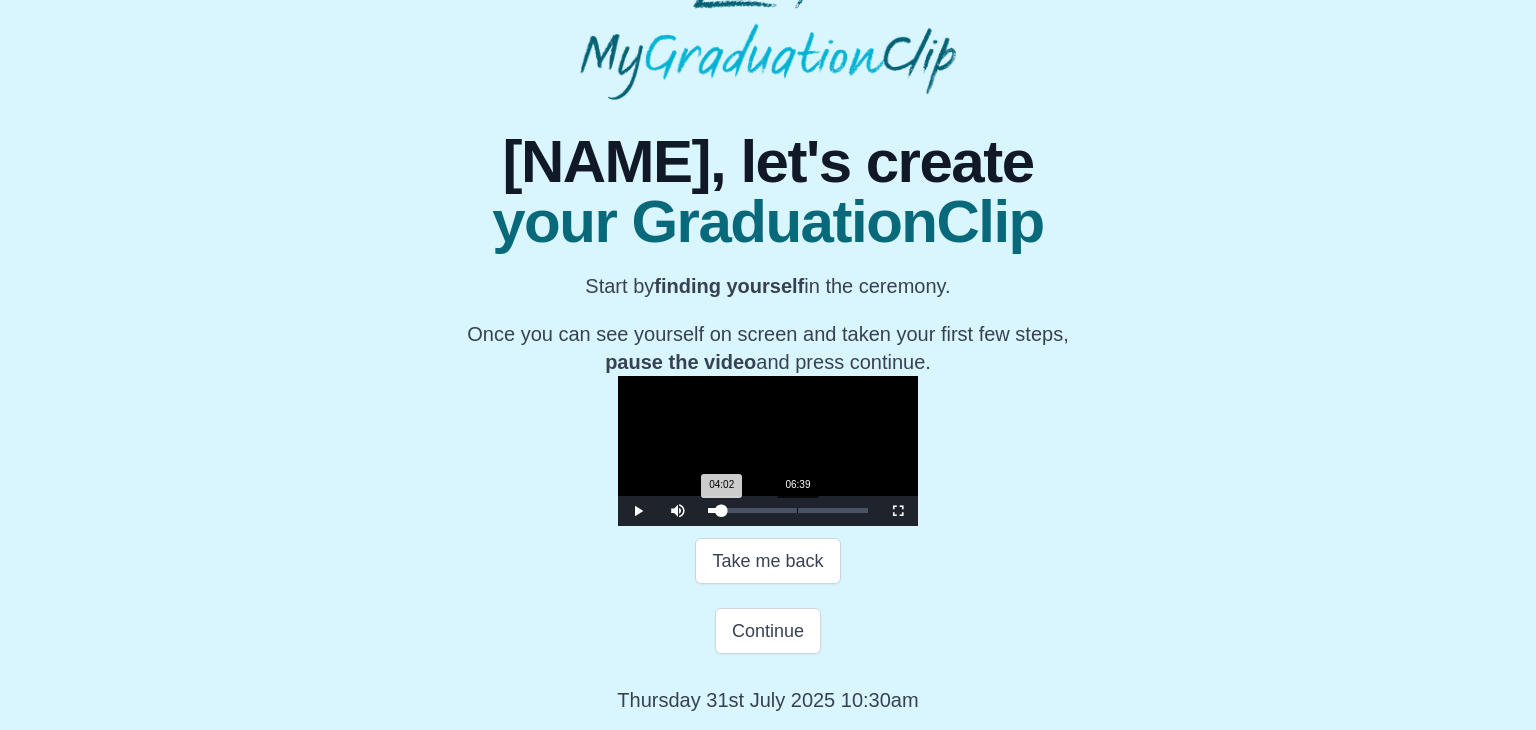 click on "06:39" at bounding box center (797, 510) 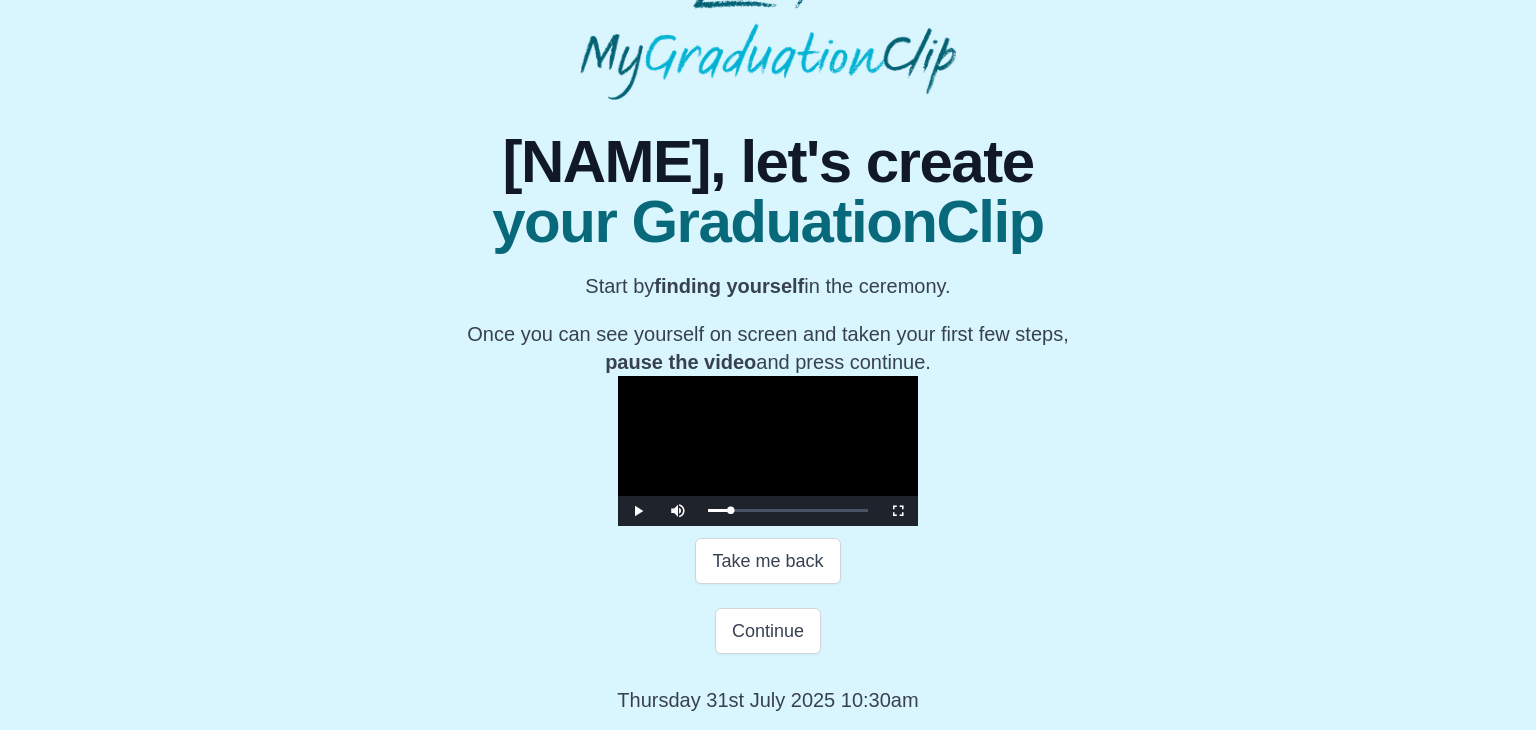 click at bounding box center (638, 511) 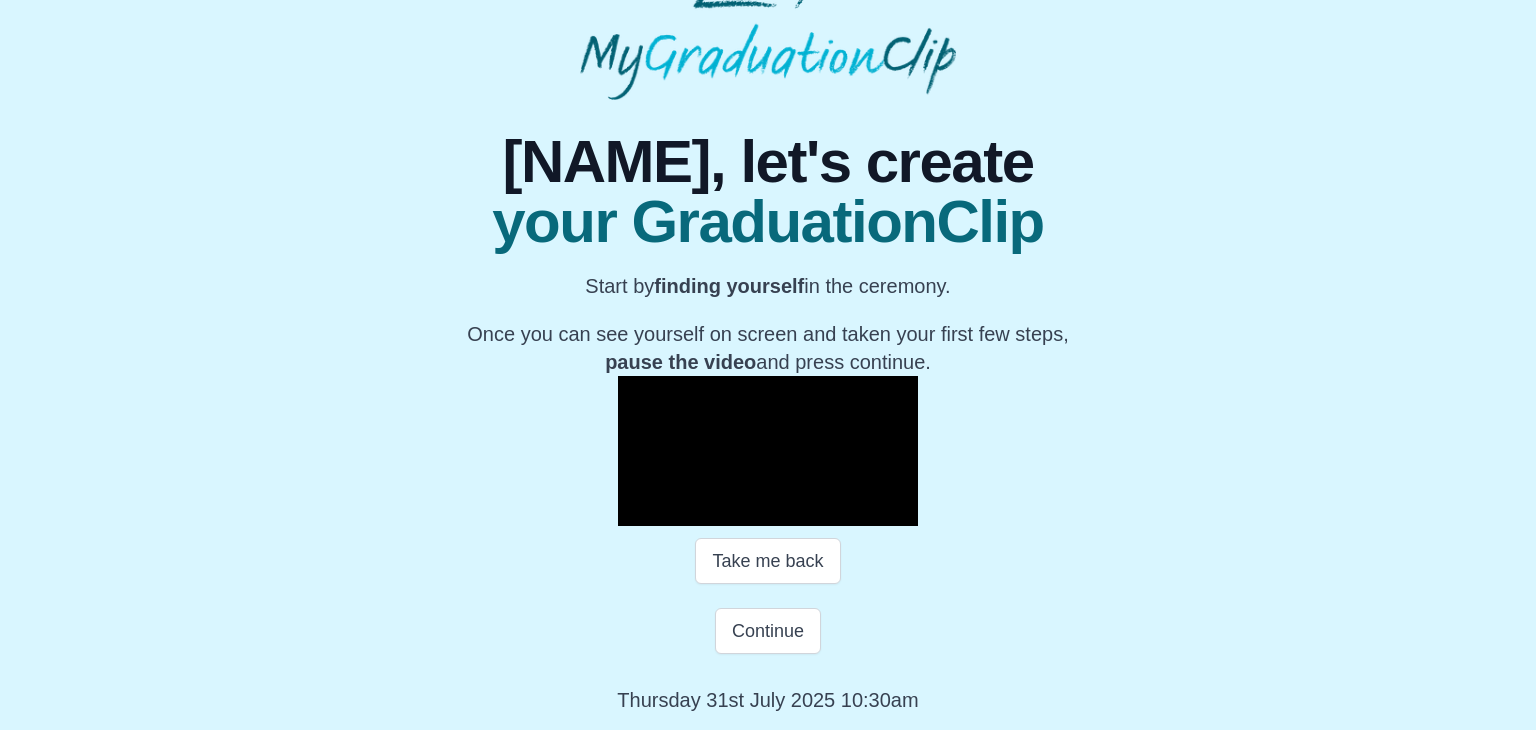 click on "Take me back" at bounding box center (768, 561) 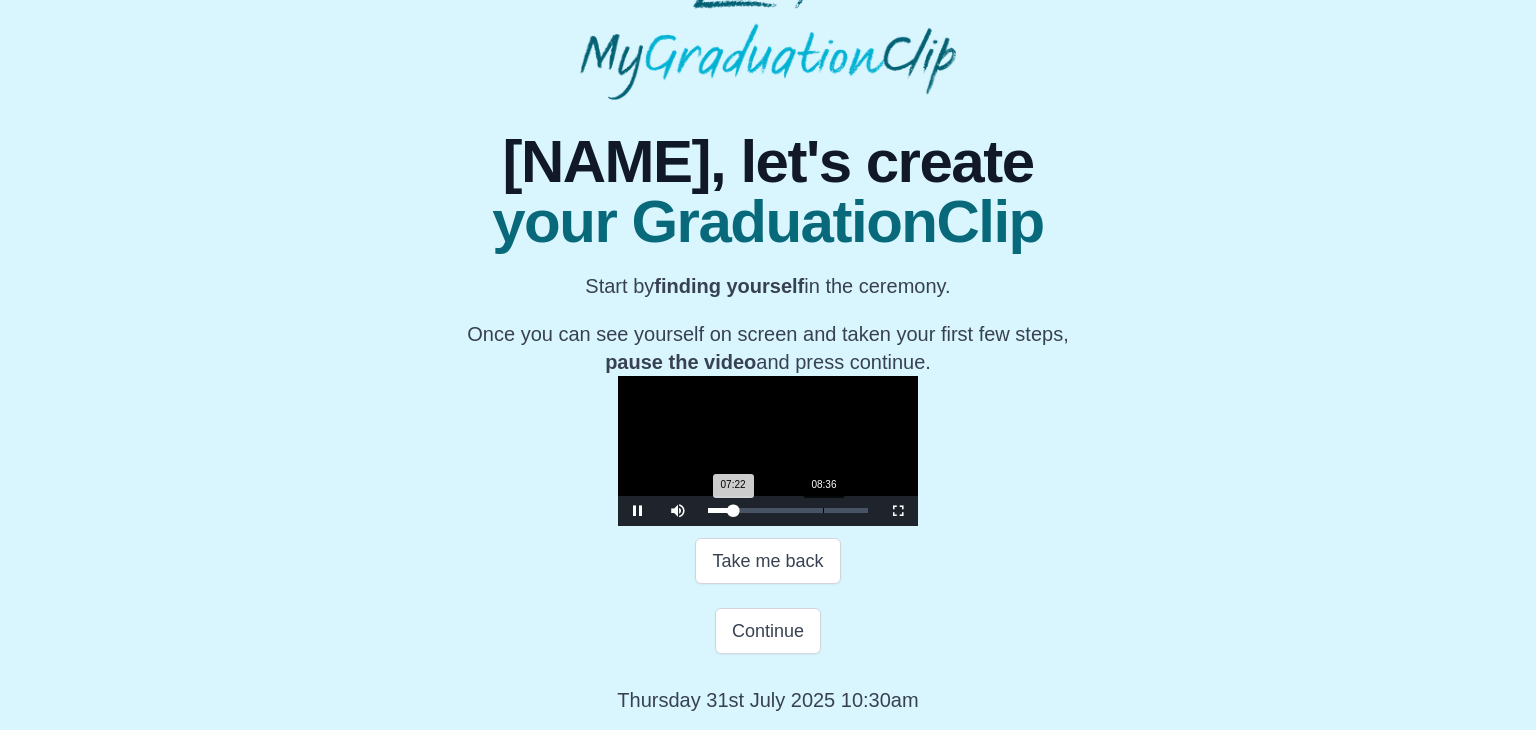 click on "08:36" at bounding box center (823, 510) 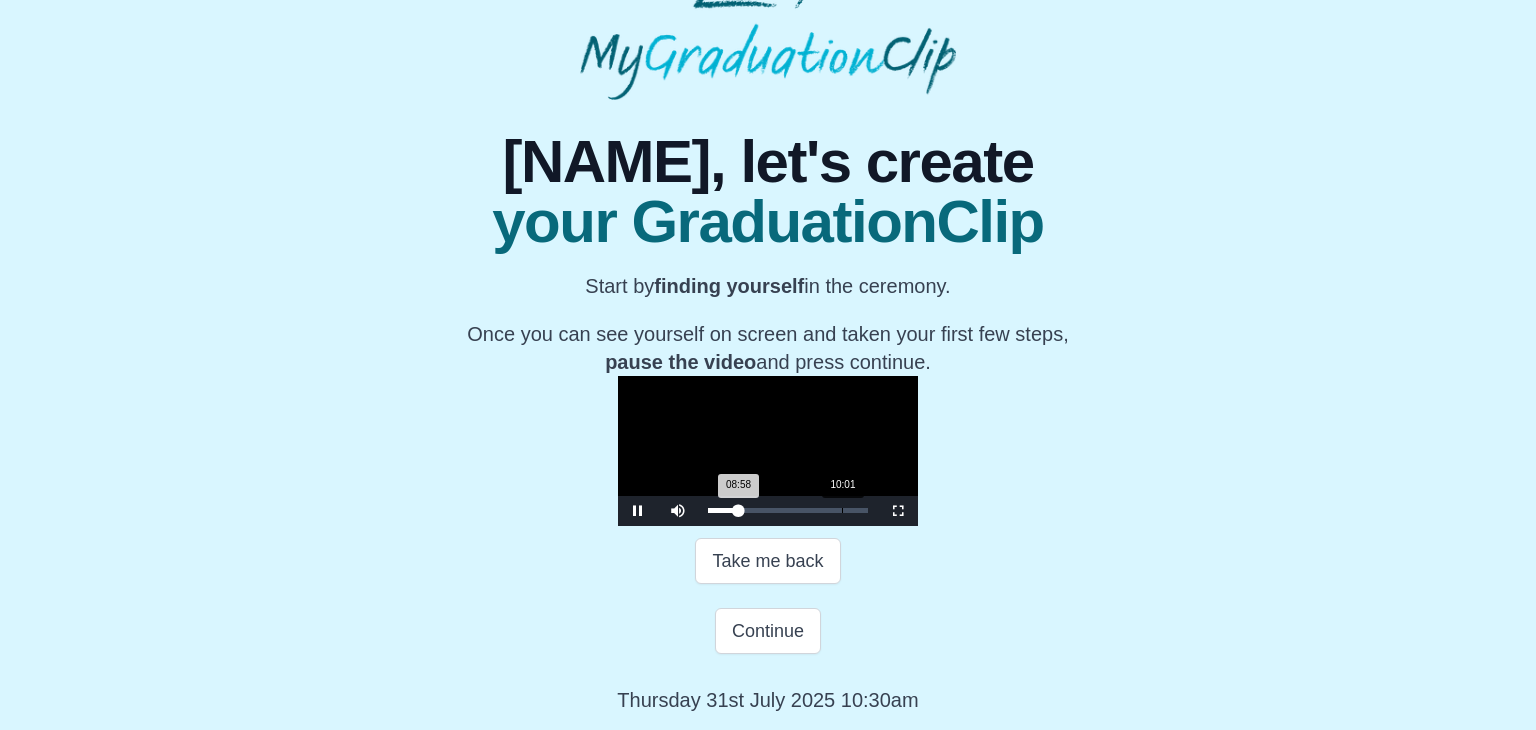click on "Loaded : 0% 10:01 08:58 Progress : 0%" at bounding box center (788, 511) 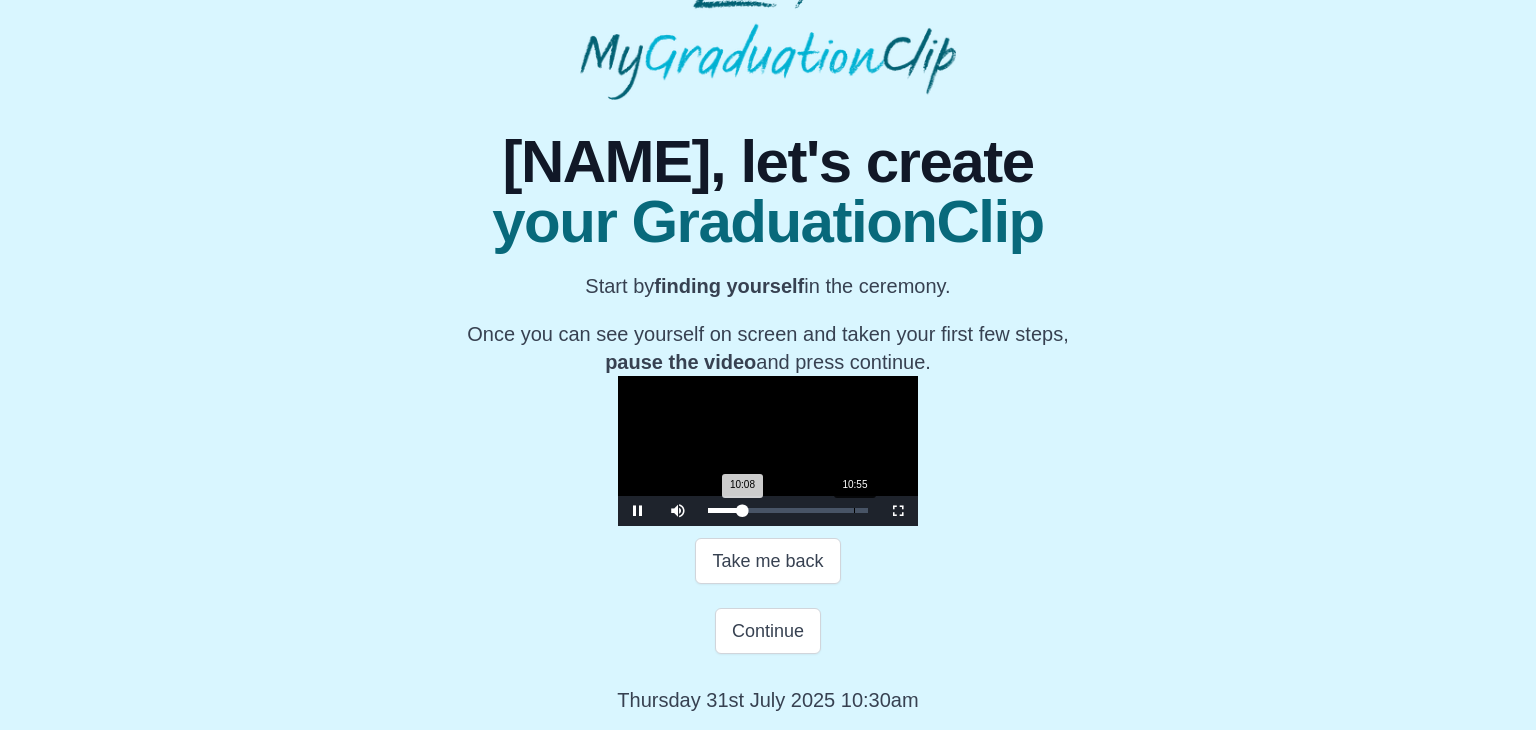 click on "10:55" at bounding box center (854, 510) 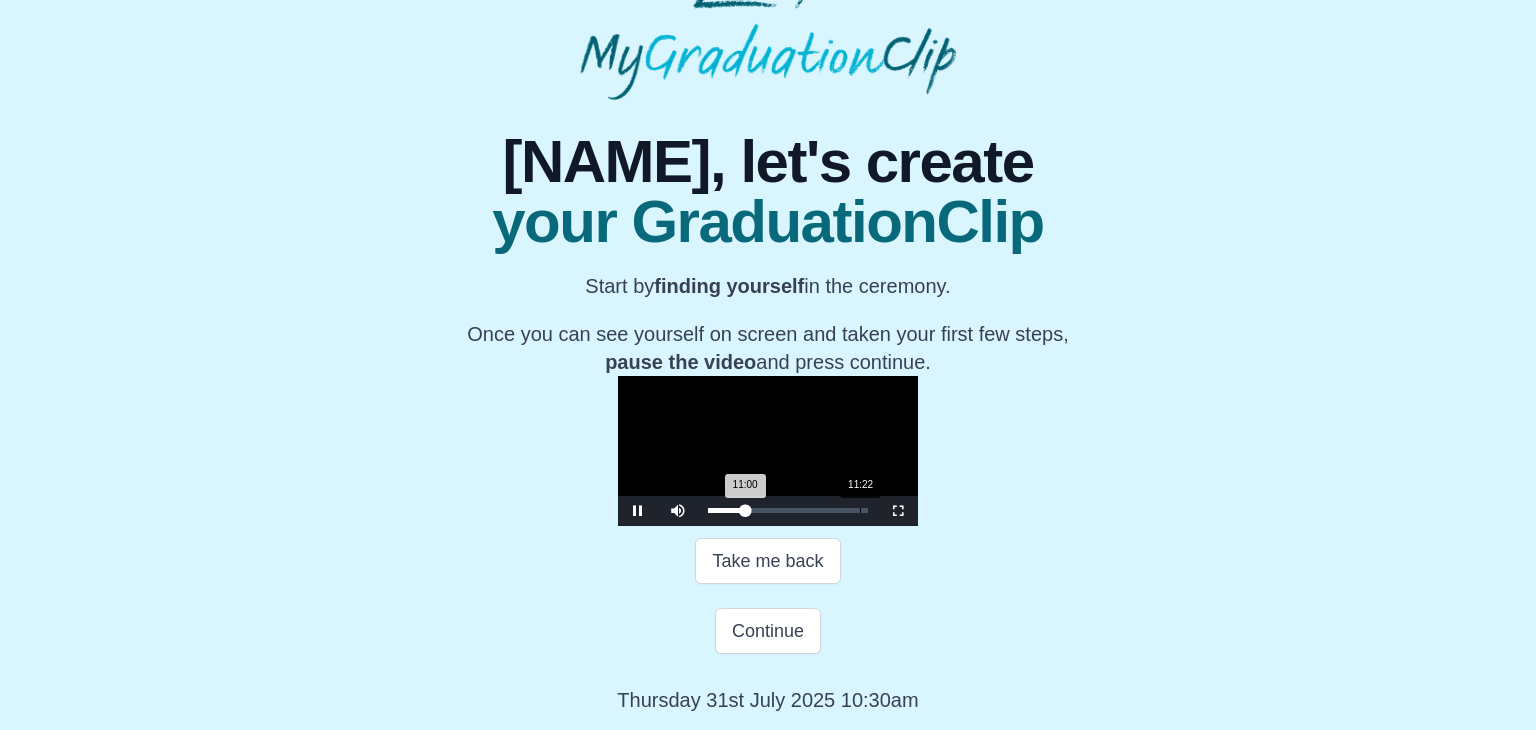 click on "11:00 Progress : 0%" at bounding box center [726, 510] 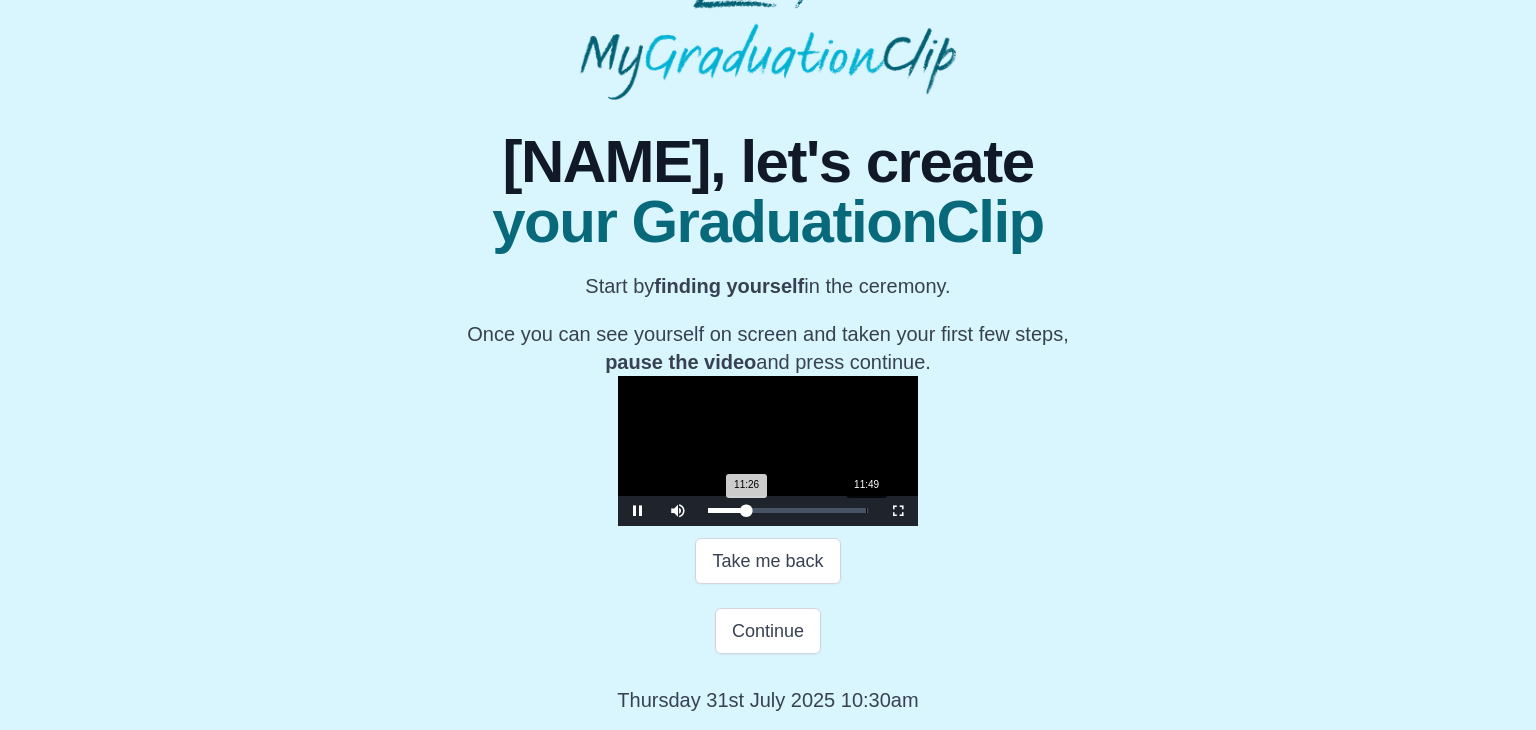 click on "11:26 Progress : 0%" at bounding box center [727, 510] 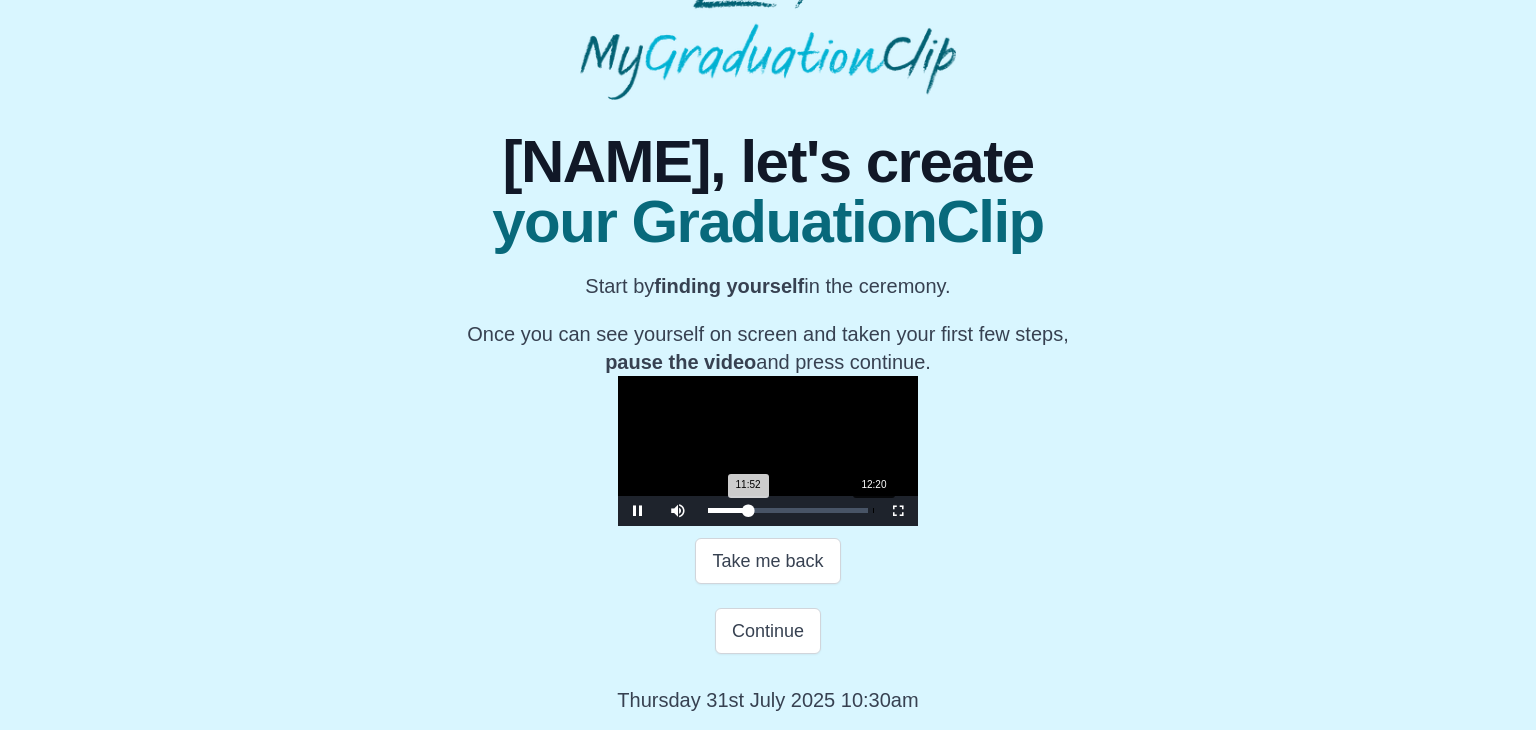 click on "11:52 Progress : 0%" at bounding box center (728, 510) 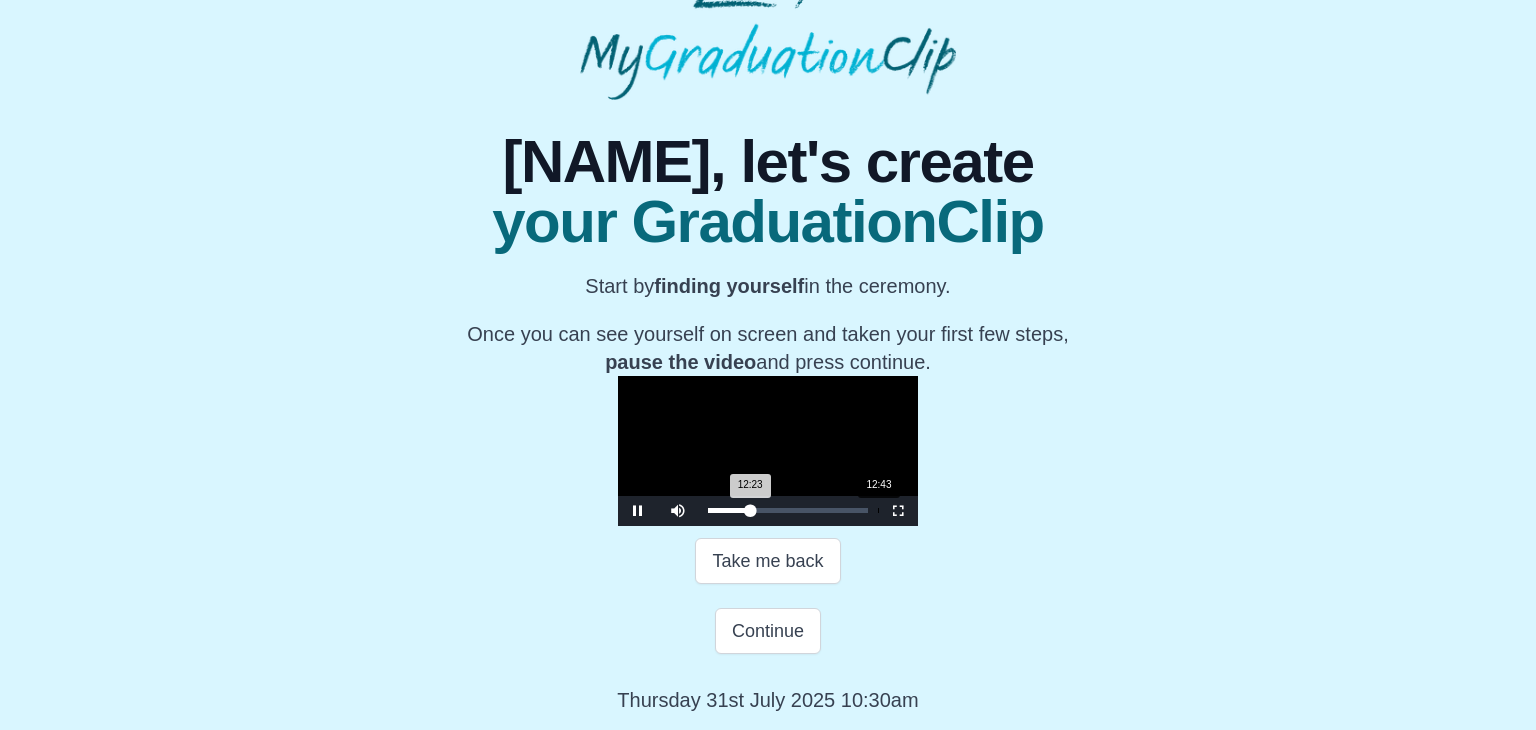 click on "12:23 Progress : 0%" at bounding box center [729, 510] 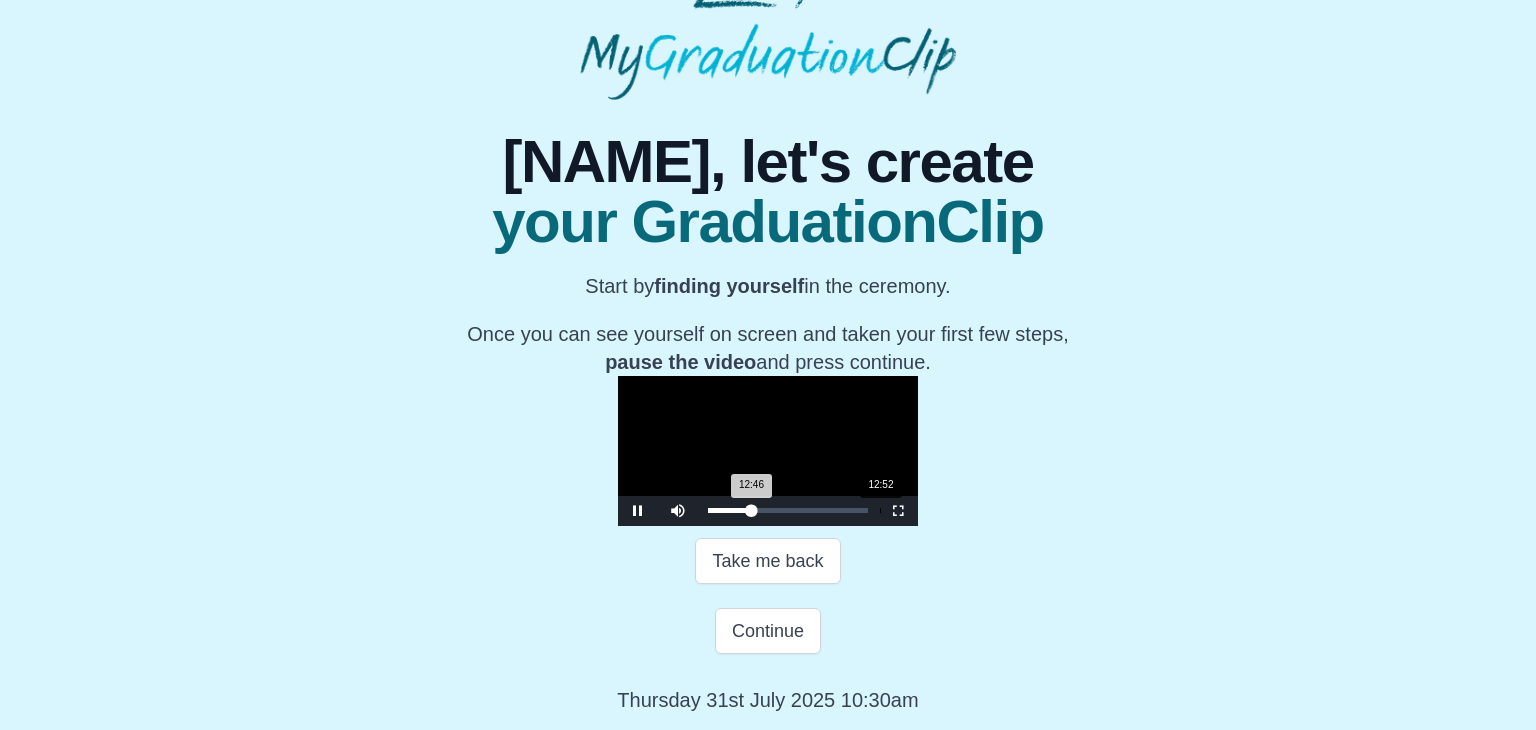 click on "12:46 Progress : 0%" at bounding box center [729, 510] 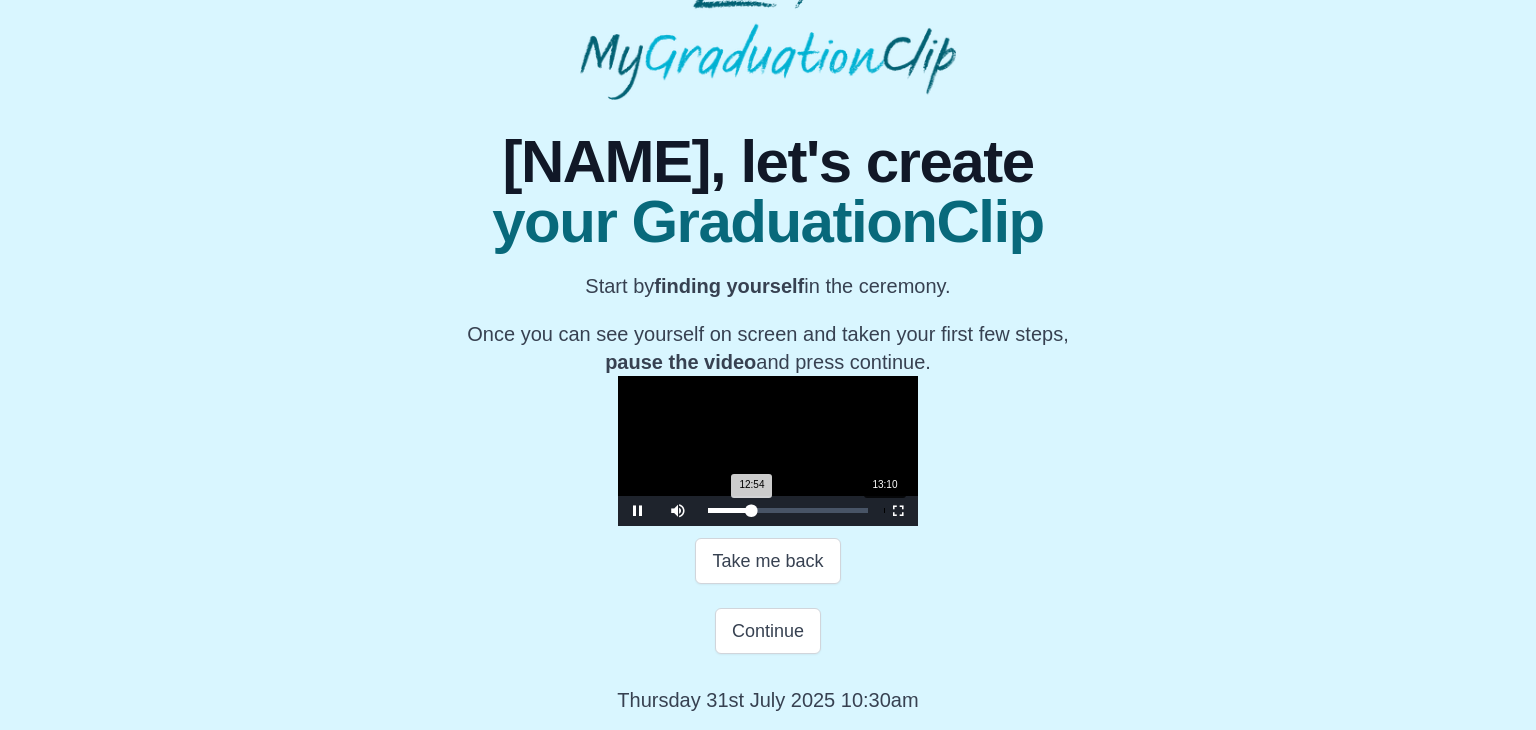 click on "12:54 Progress : 0%" at bounding box center [730, 510] 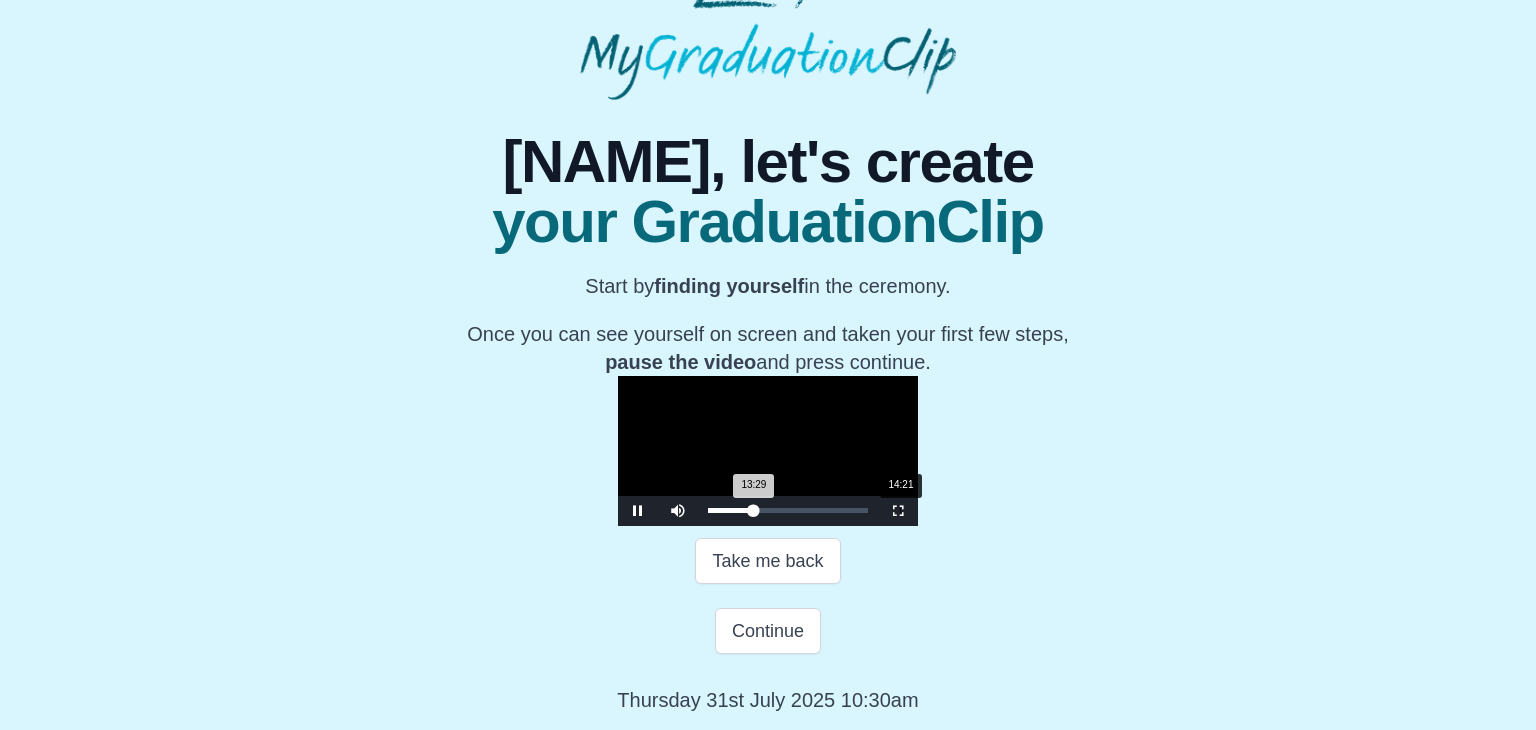click on "14:21" at bounding box center [900, 510] 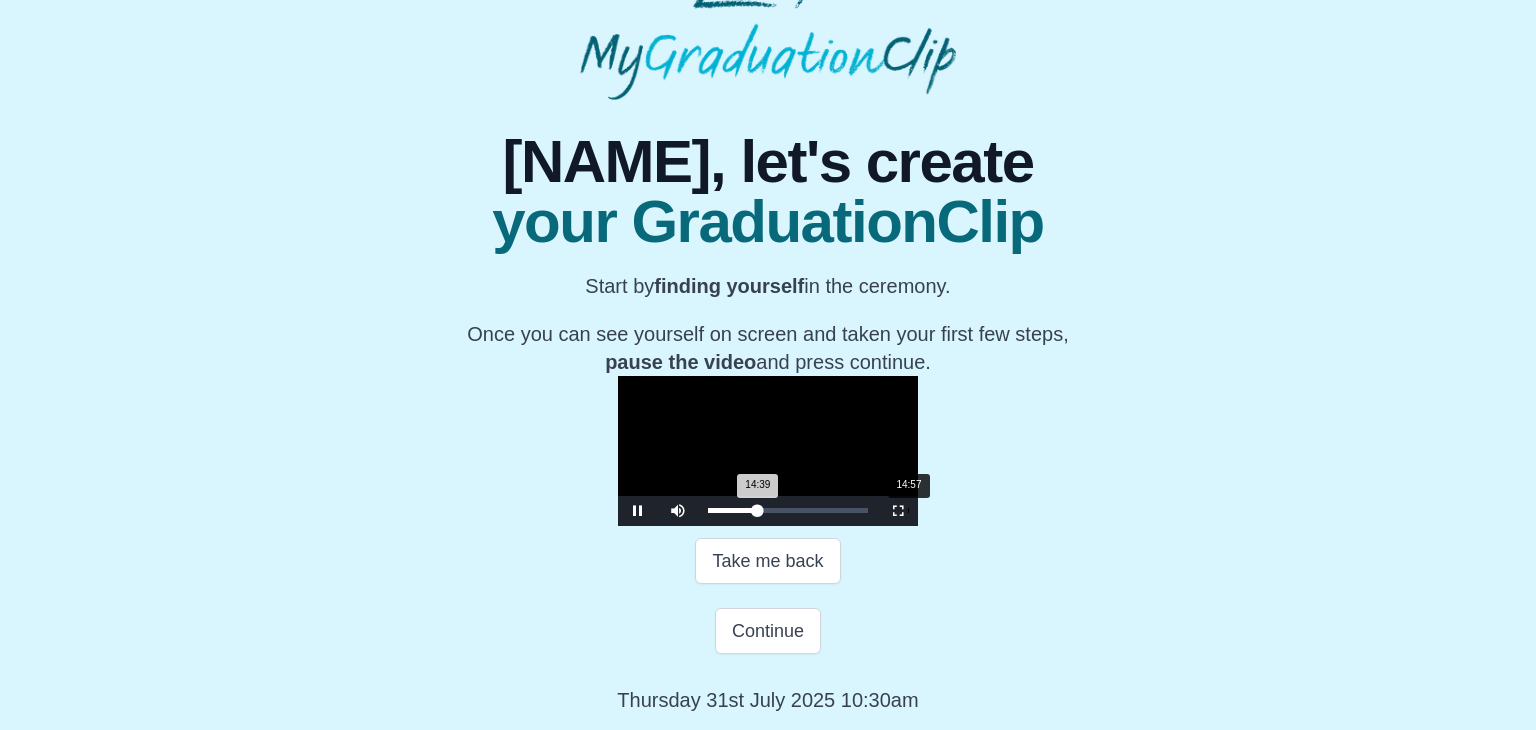 click on "14:39 Progress : 0%" at bounding box center [733, 510] 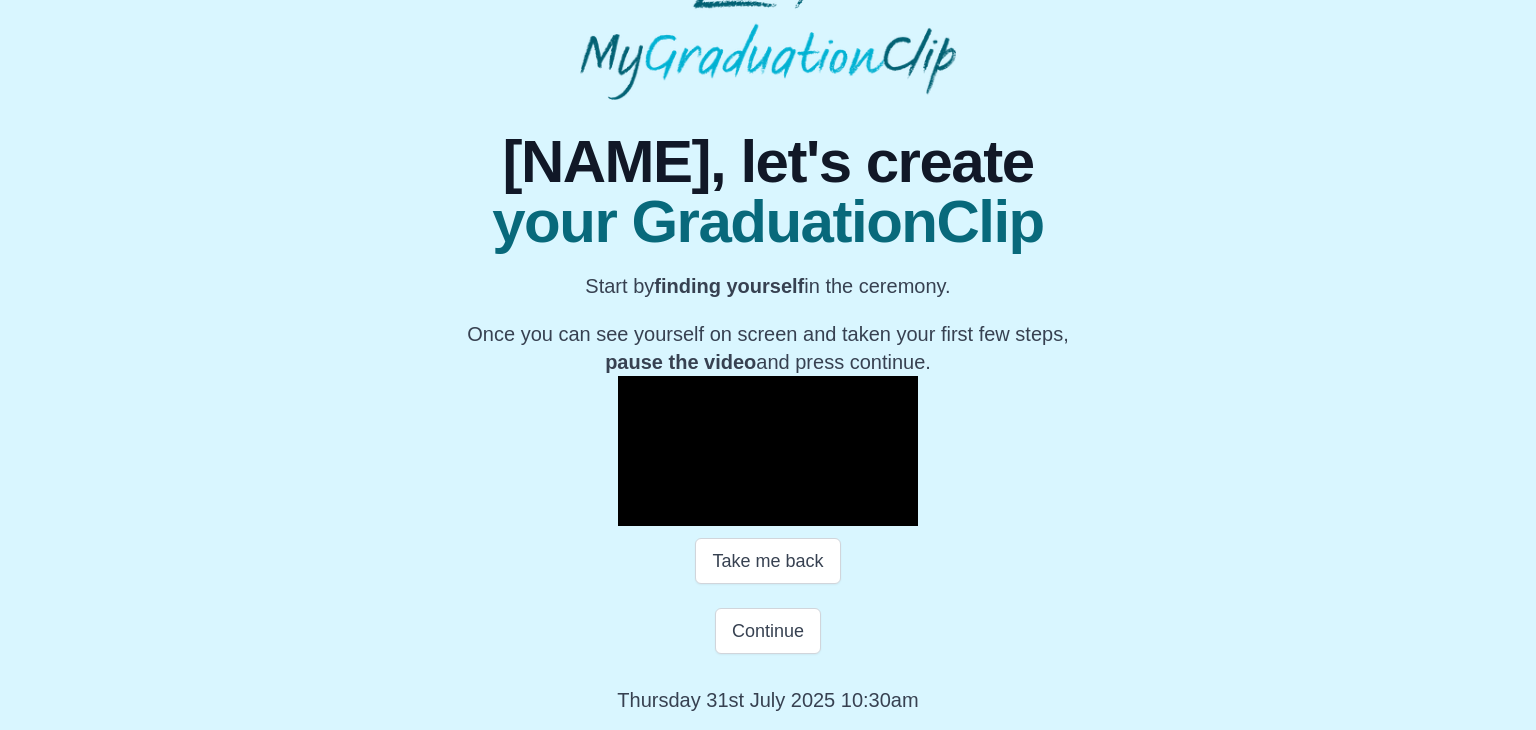 click on "15:13 Progress : 0%" at bounding box center [734, 510] 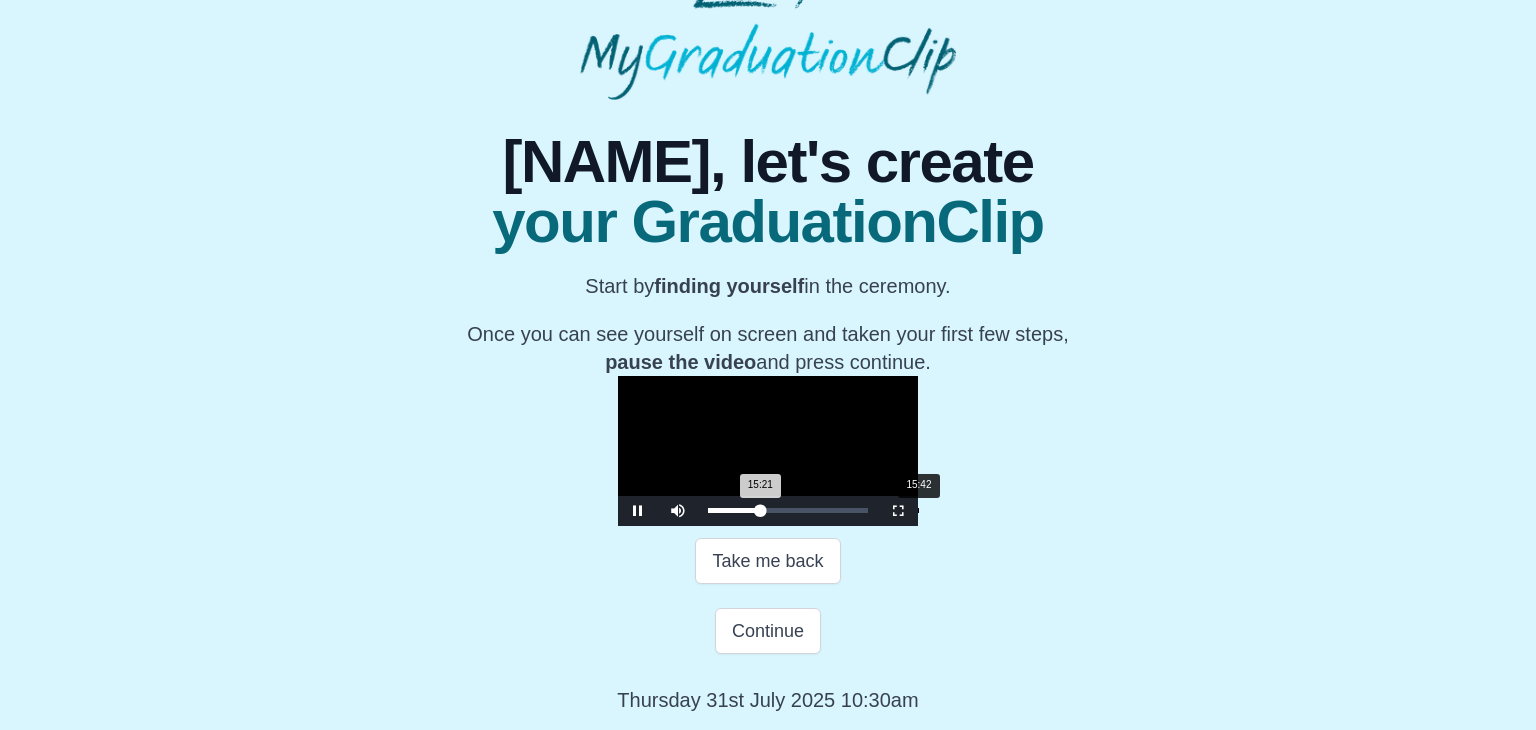 click on "15:21 Progress : 0%" at bounding box center [734, 510] 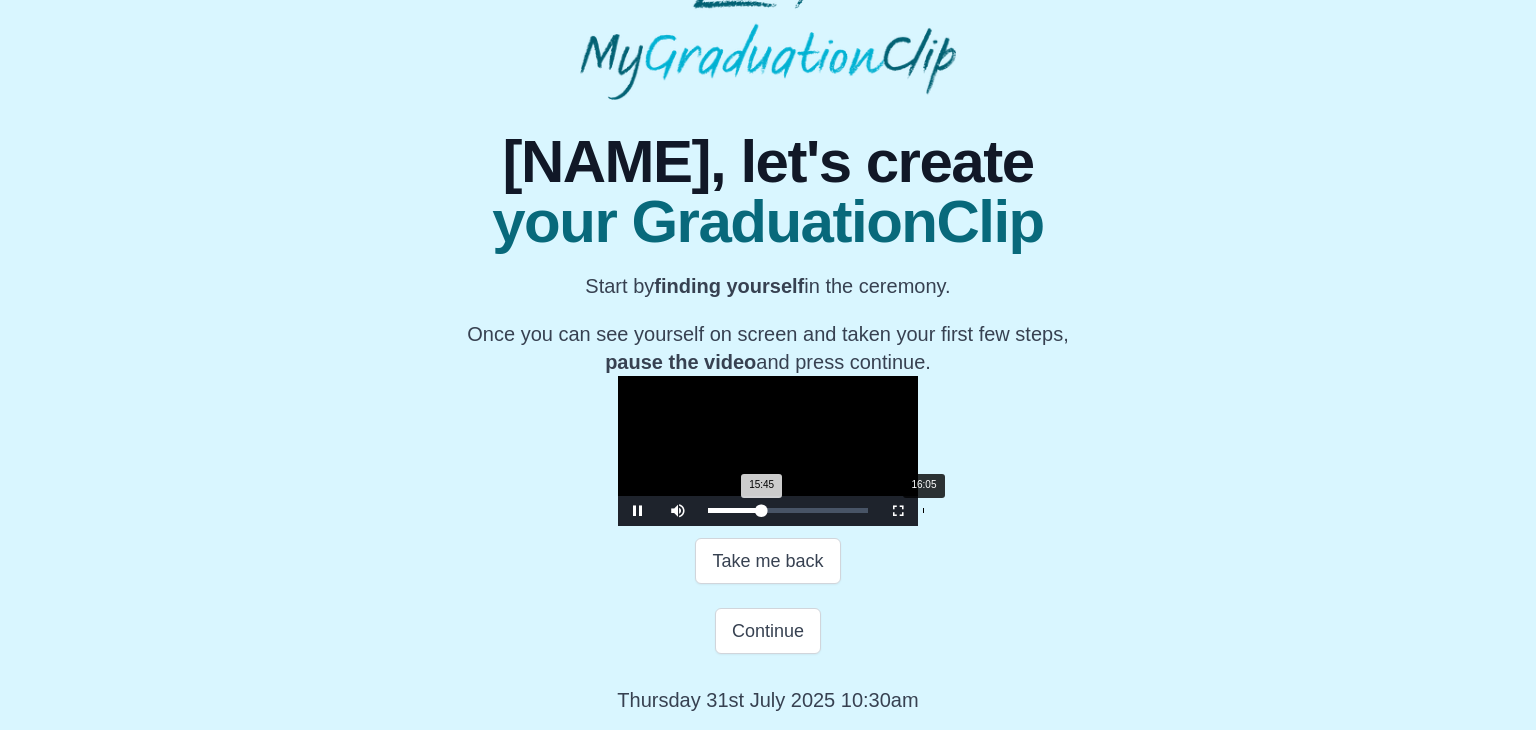 click on "15:45 Progress : 0%" at bounding box center [735, 510] 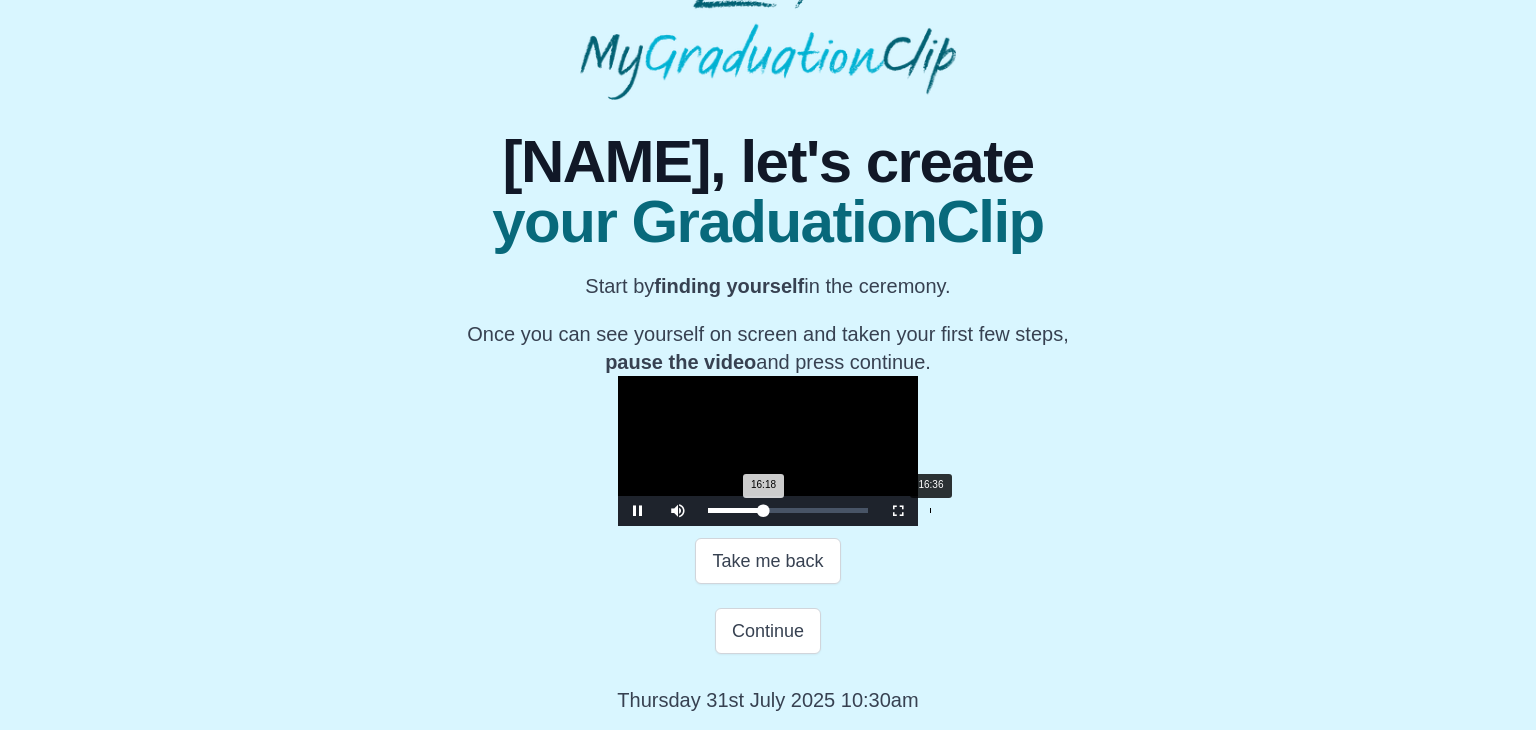 click on "16:18 Progress : 0%" at bounding box center (736, 510) 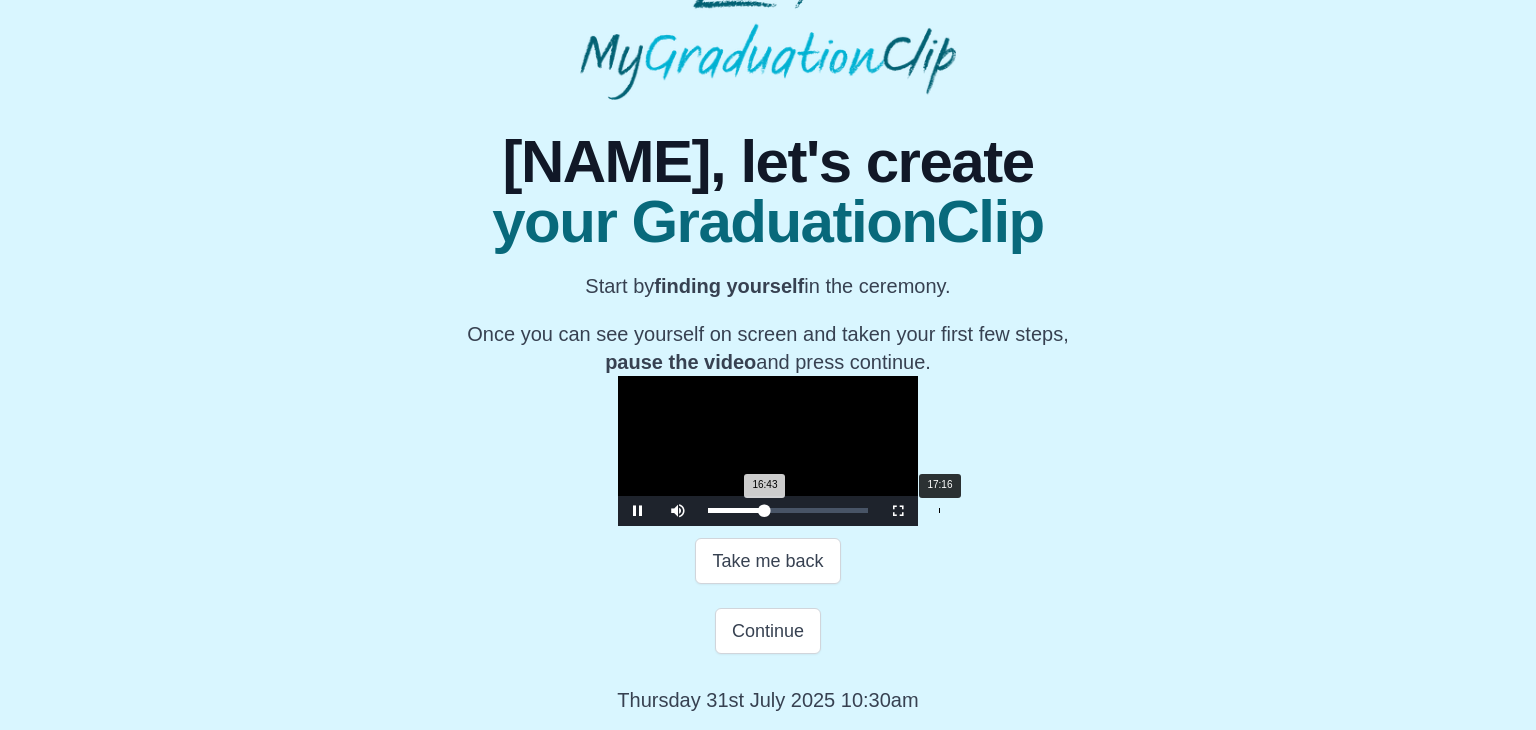 click on "17:16" at bounding box center [939, 510] 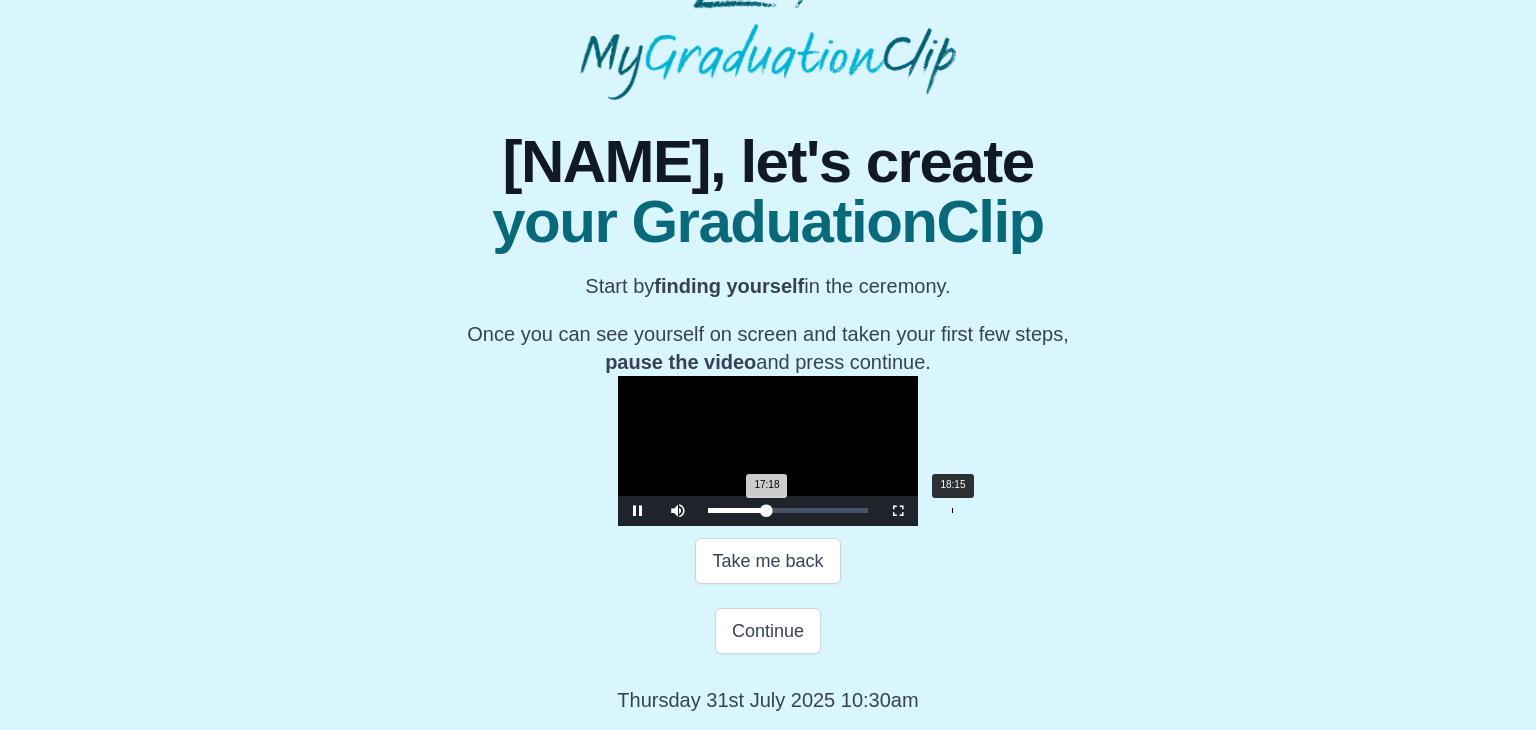 click on "18:15" at bounding box center [952, 510] 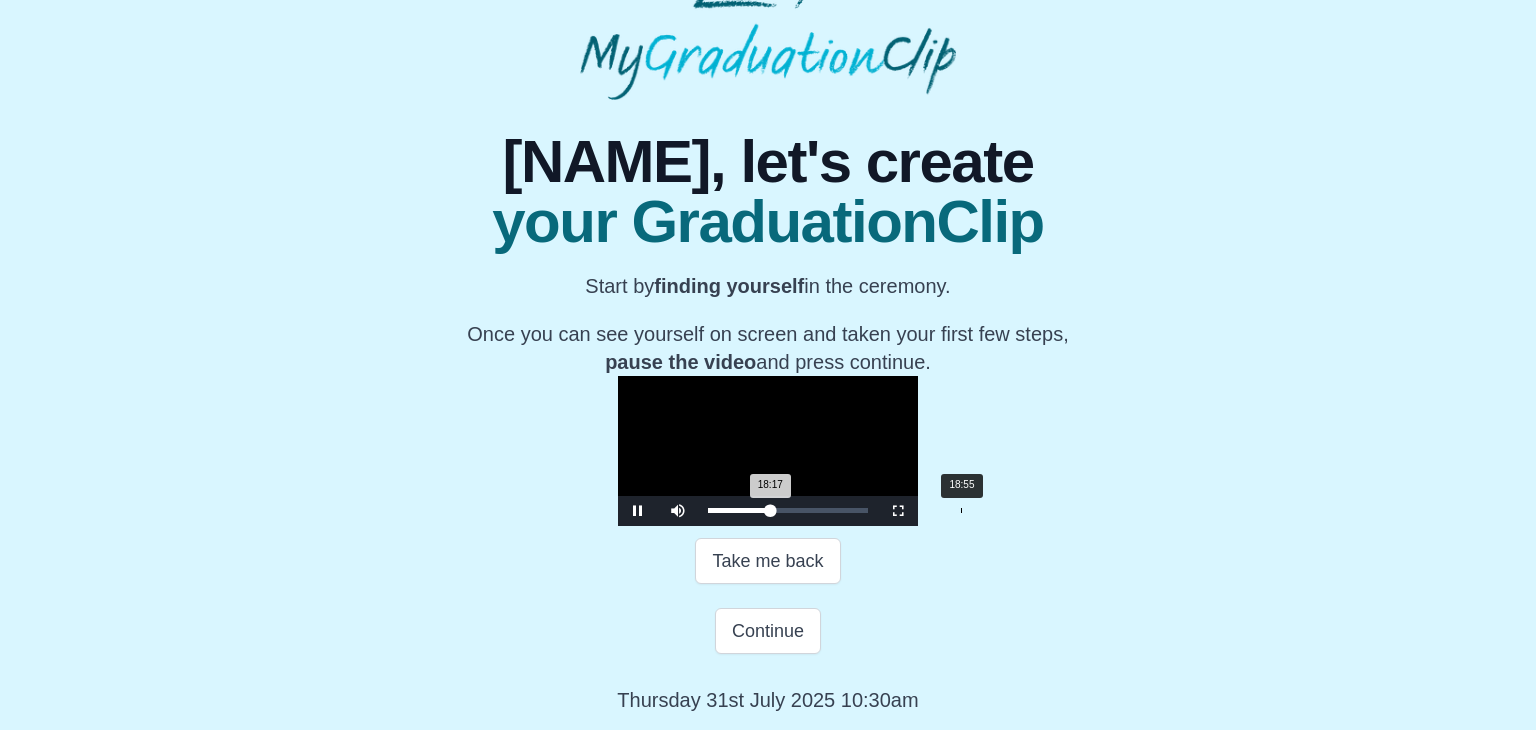 click at bounding box center (771, 510) 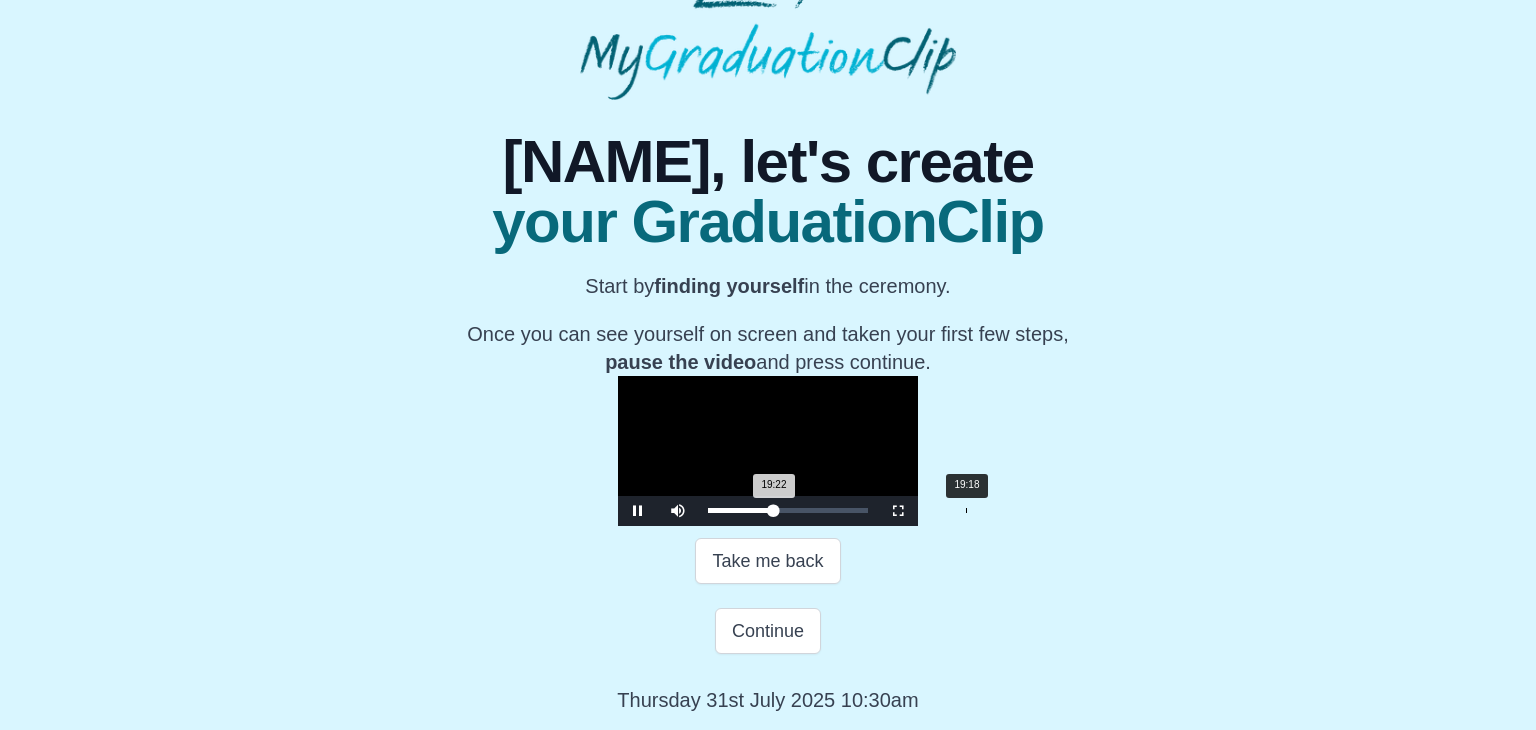 click on "19:22 Progress : 0%" at bounding box center [741, 510] 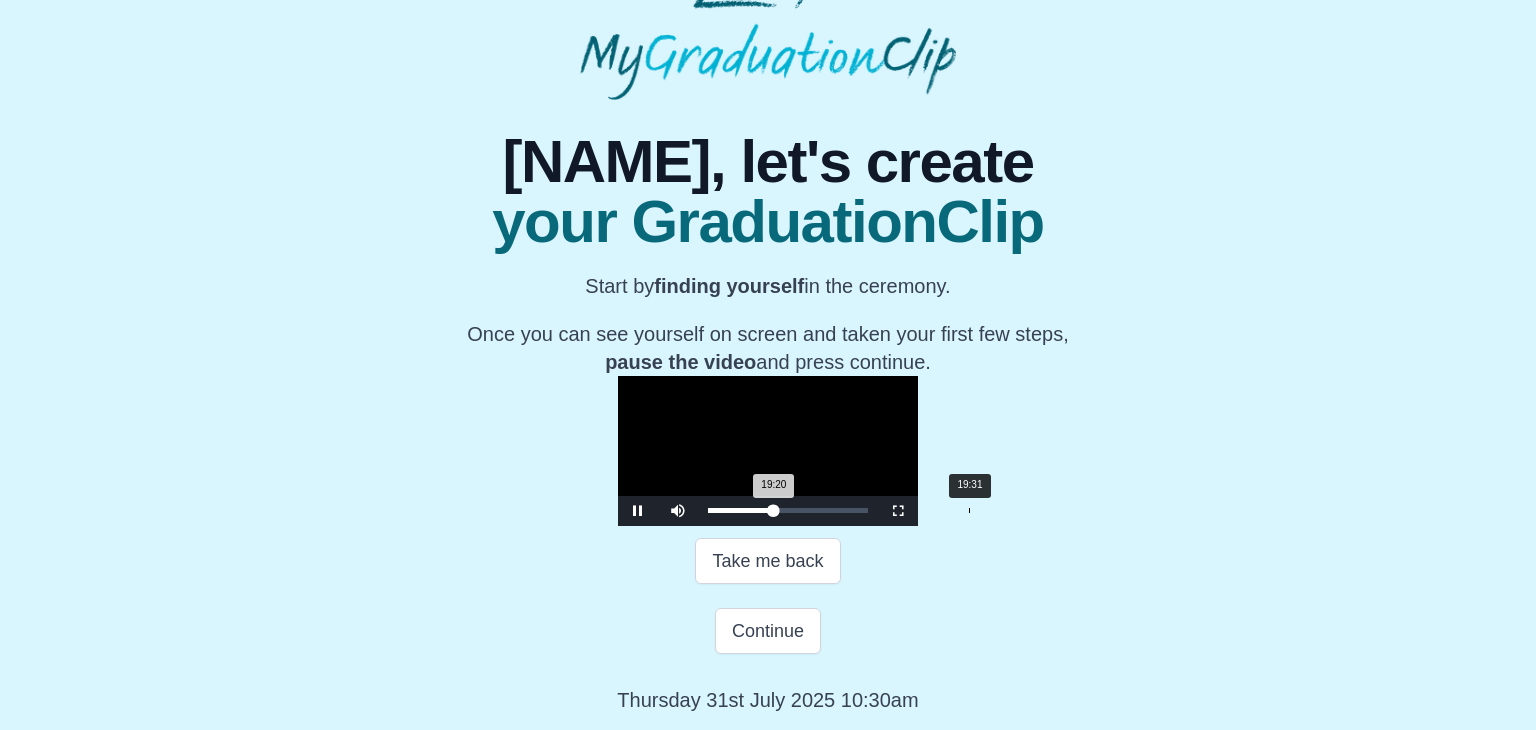 click on "19:20 Progress : 0%" at bounding box center [741, 510] 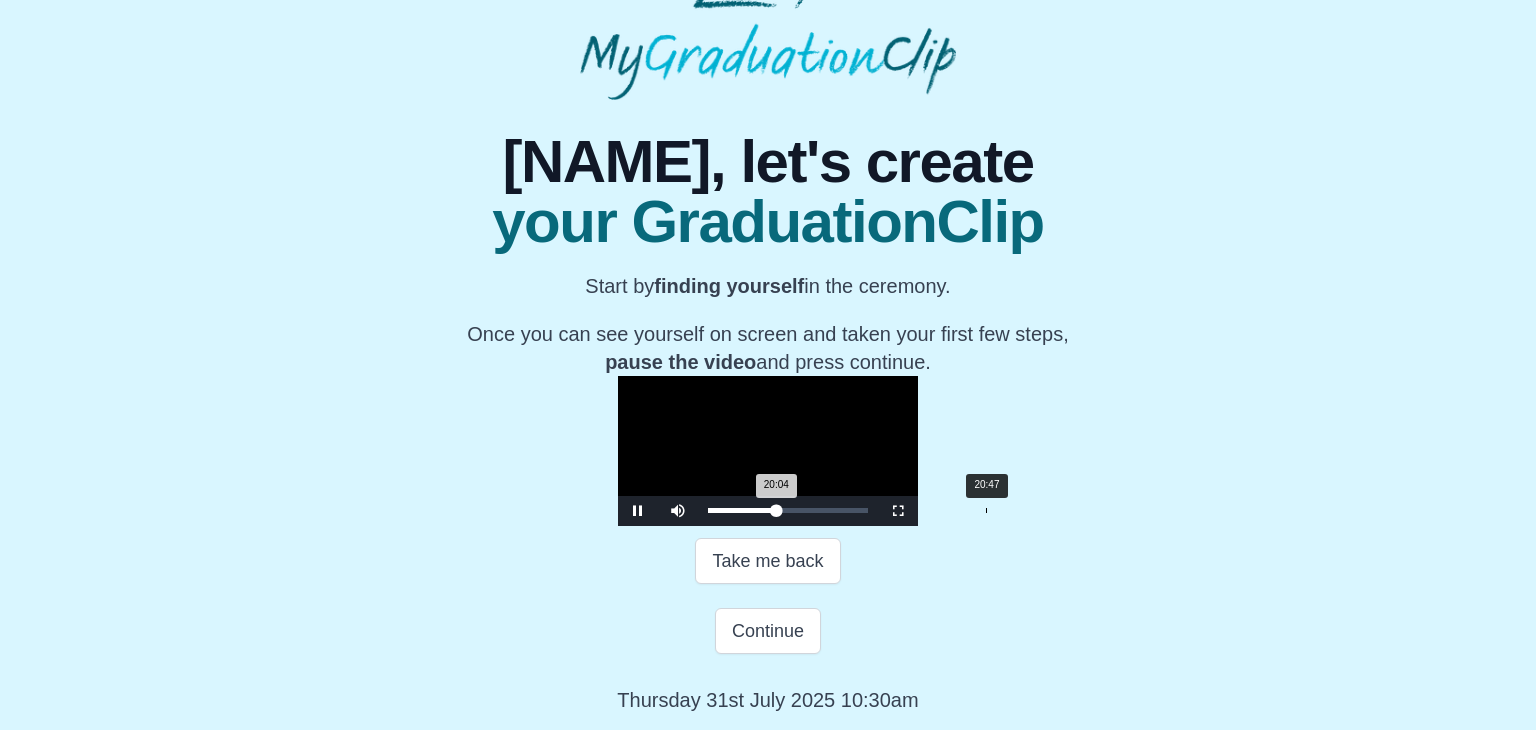 click on "20:47" at bounding box center (986, 510) 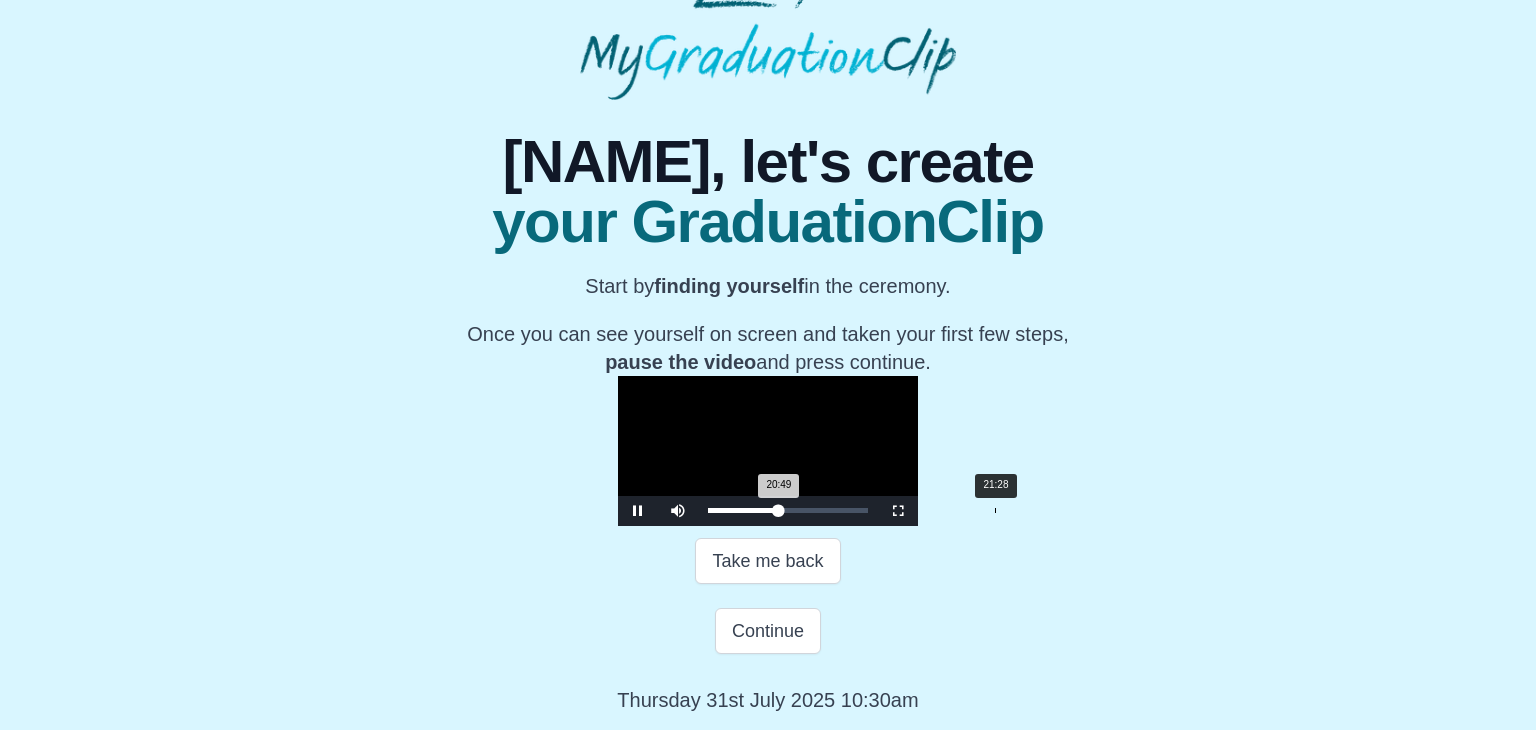 click on "21:28" at bounding box center (995, 510) 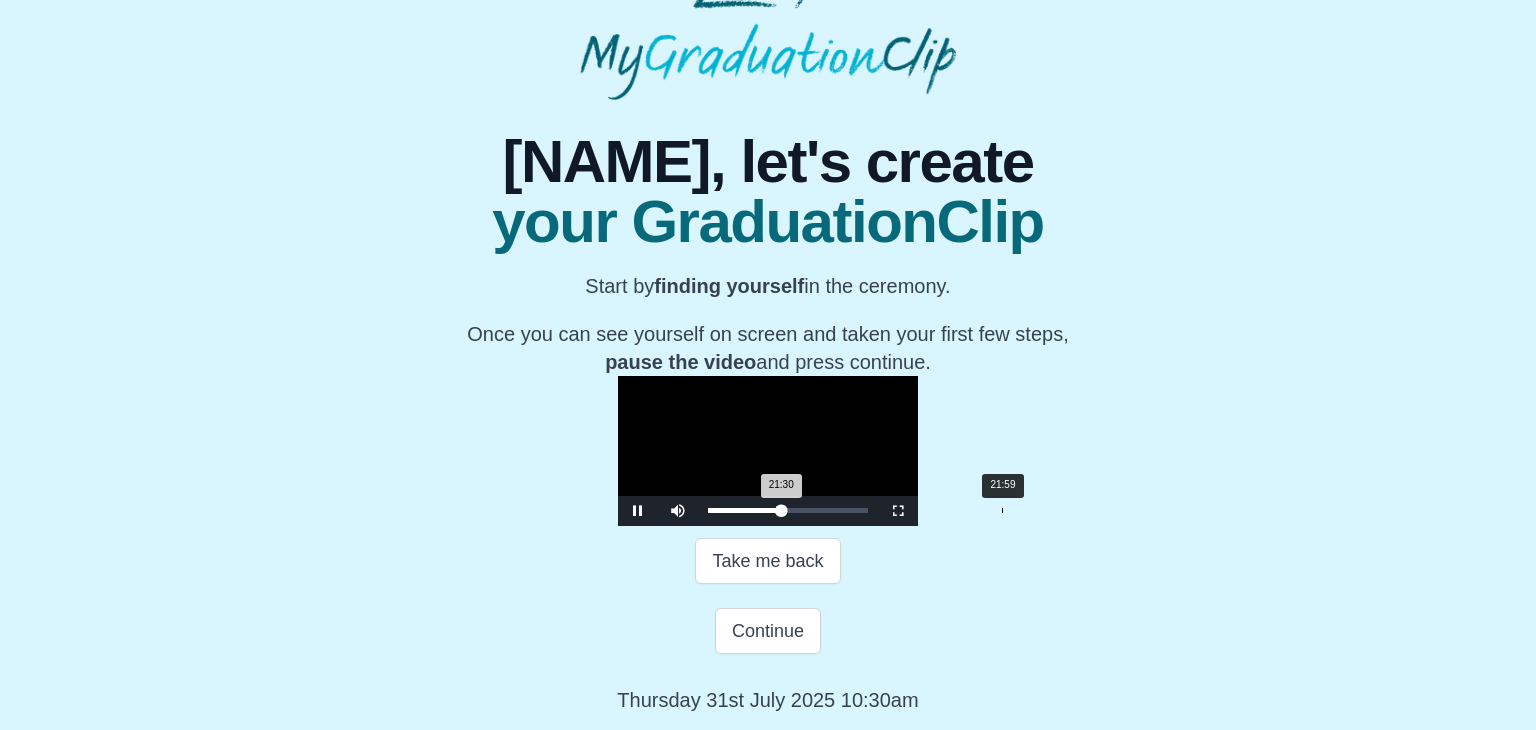 click on "21:30 Progress : 0%" at bounding box center [744, 510] 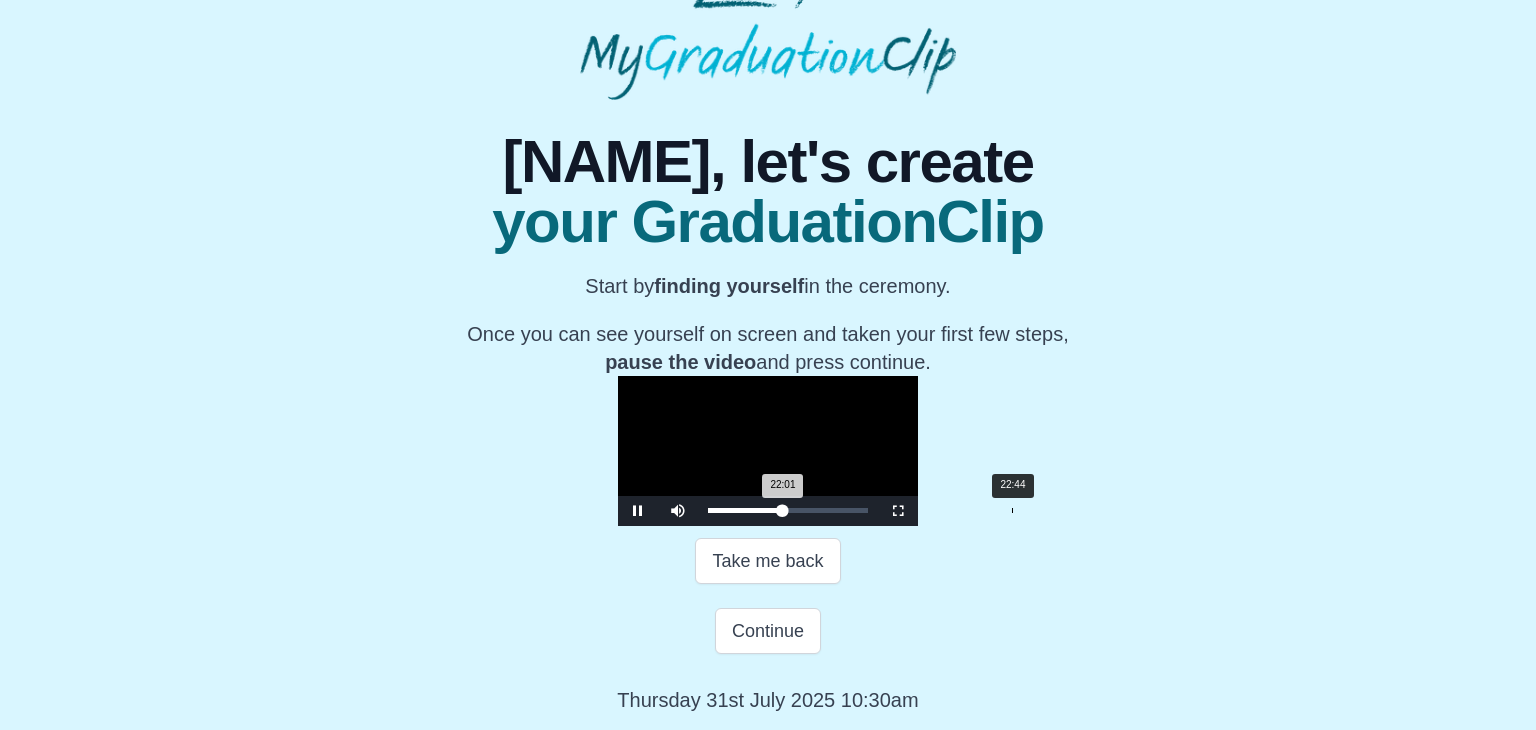 click at bounding box center [784, 510] 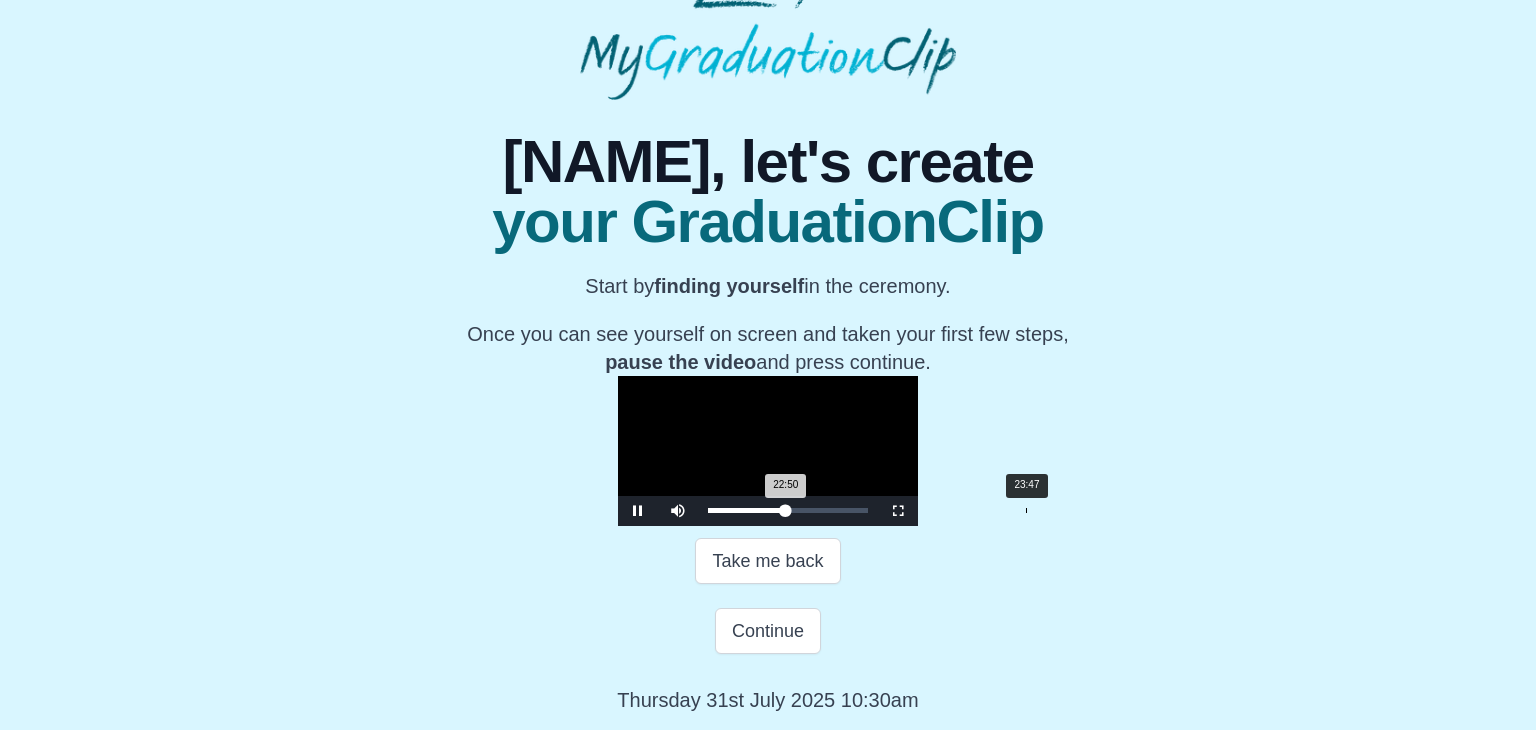 click on "23:47" at bounding box center (1026, 510) 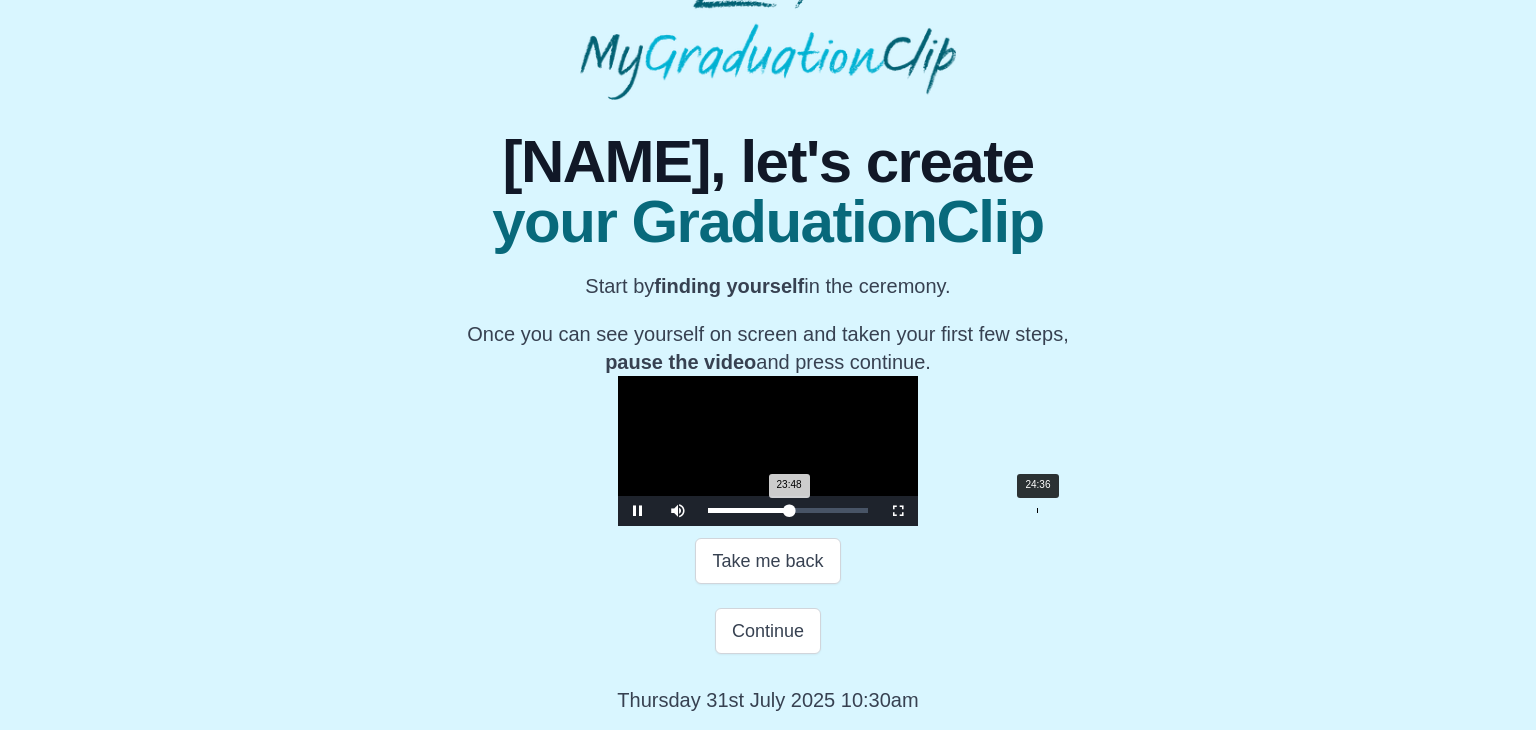 click on "24:36" at bounding box center [1037, 510] 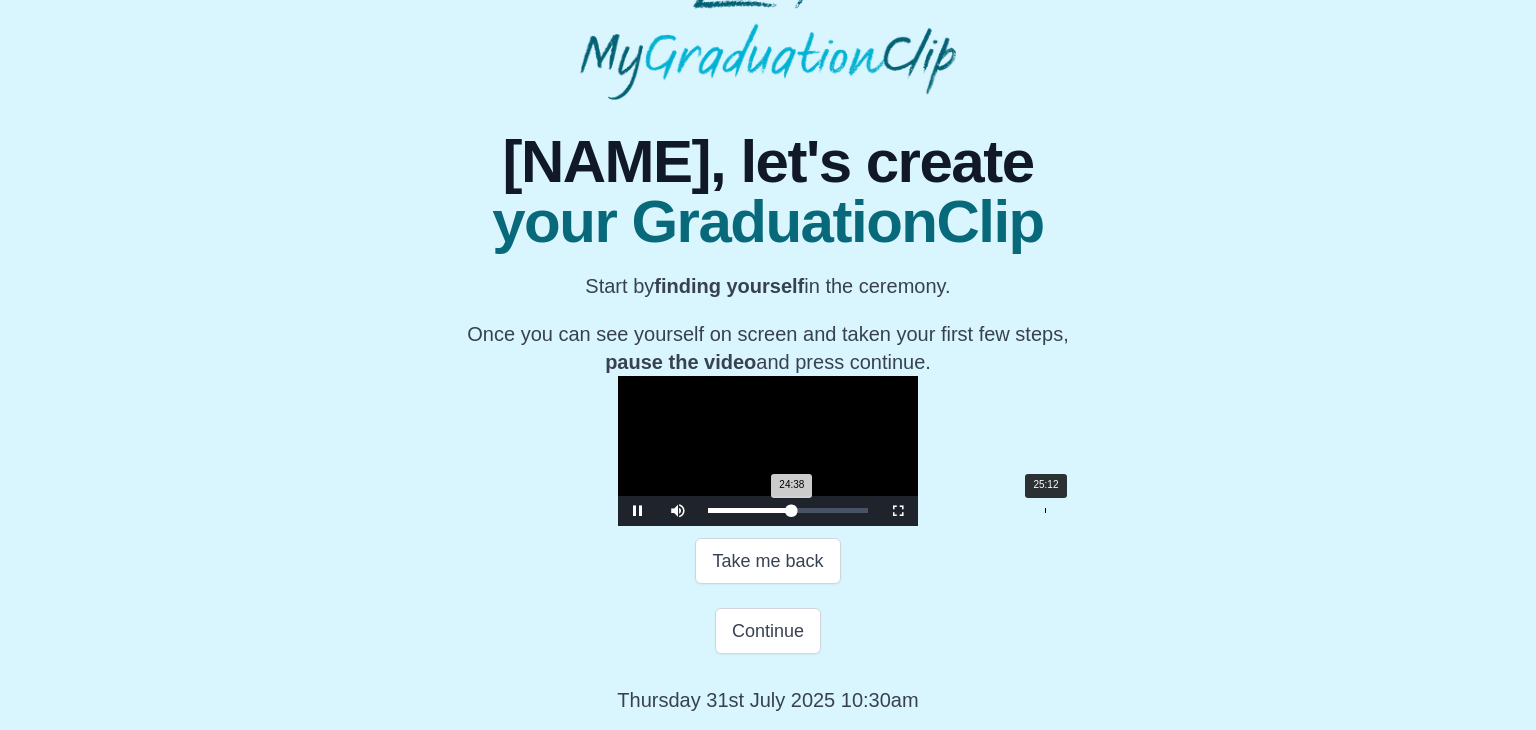 click on "25:12" at bounding box center (1045, 510) 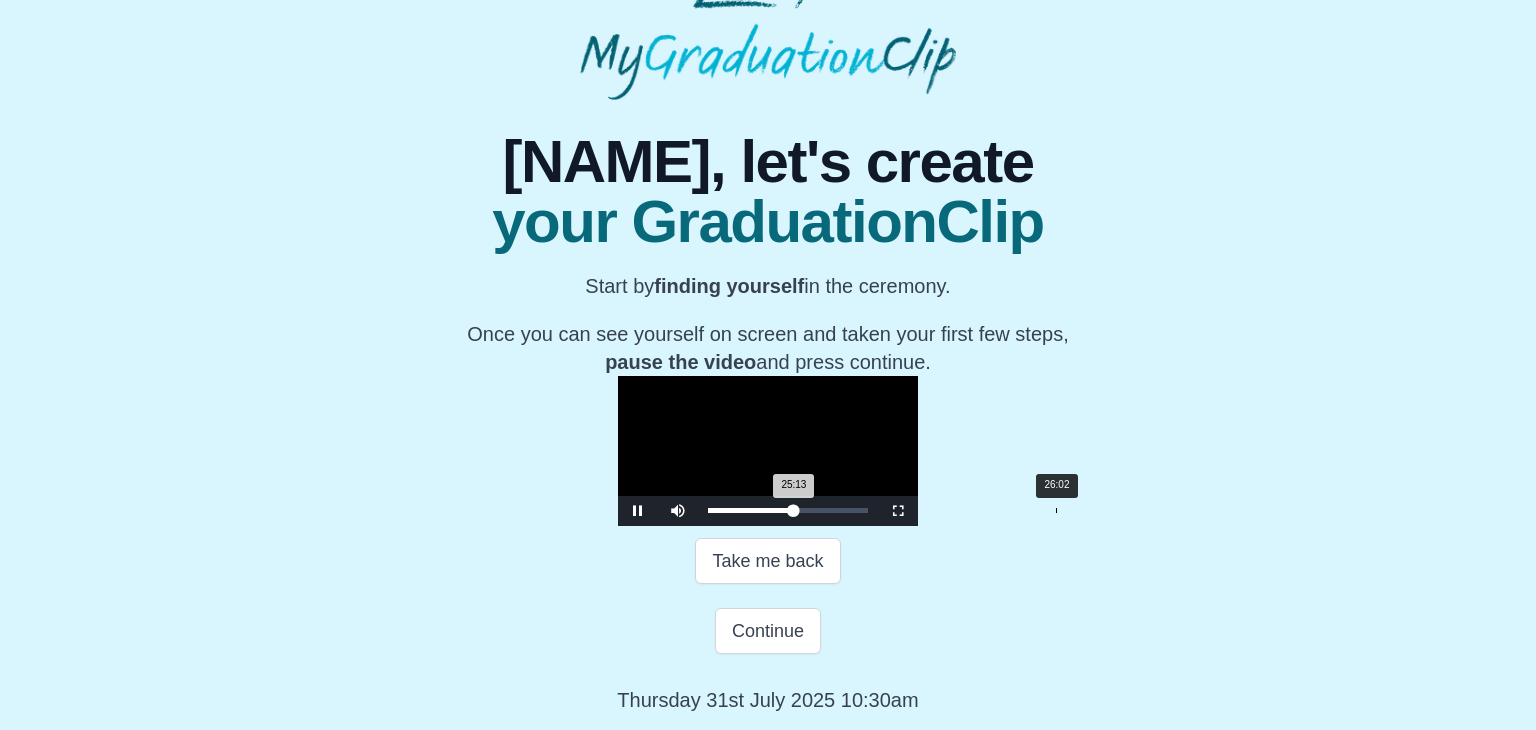 click on "26:02" at bounding box center [1056, 510] 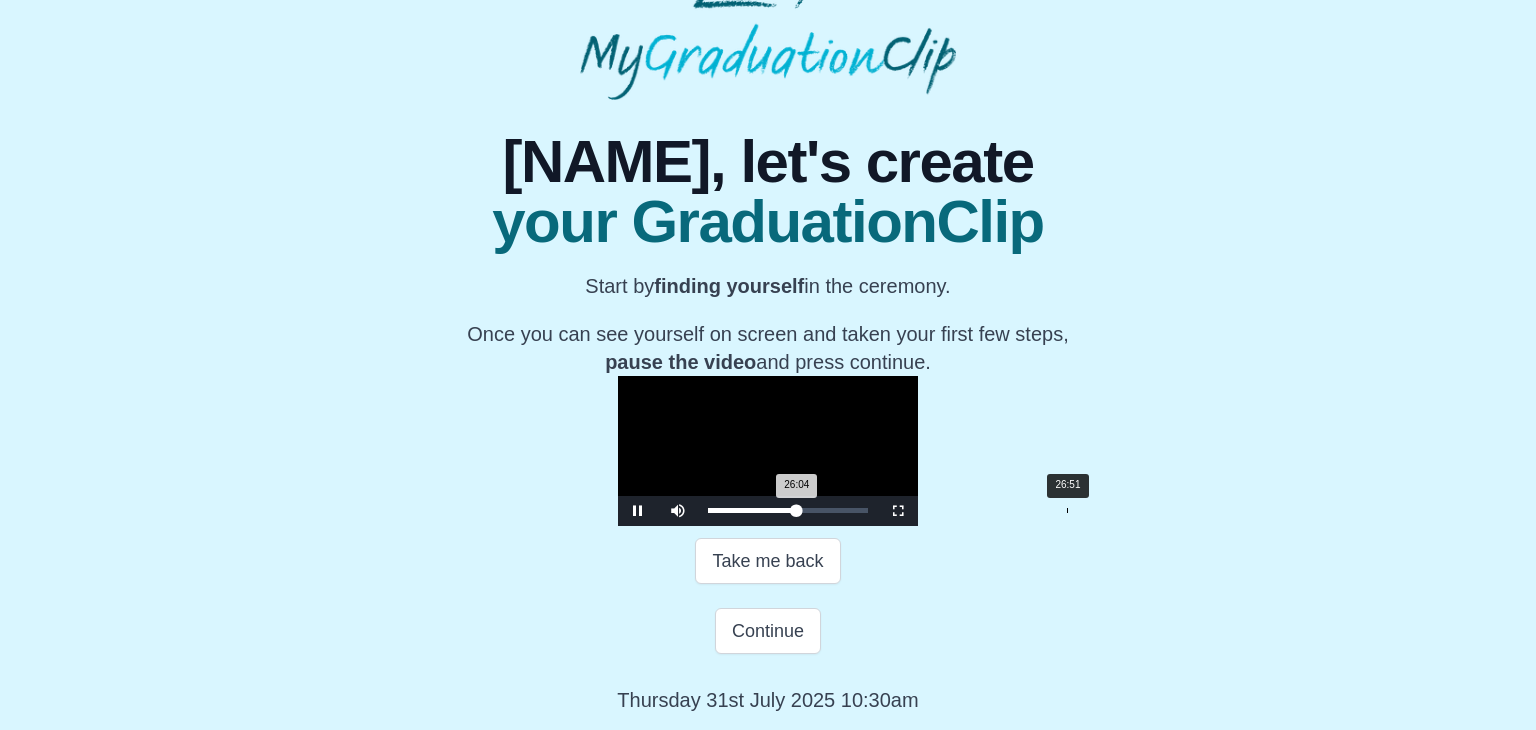 click on "26:51" at bounding box center [1067, 510] 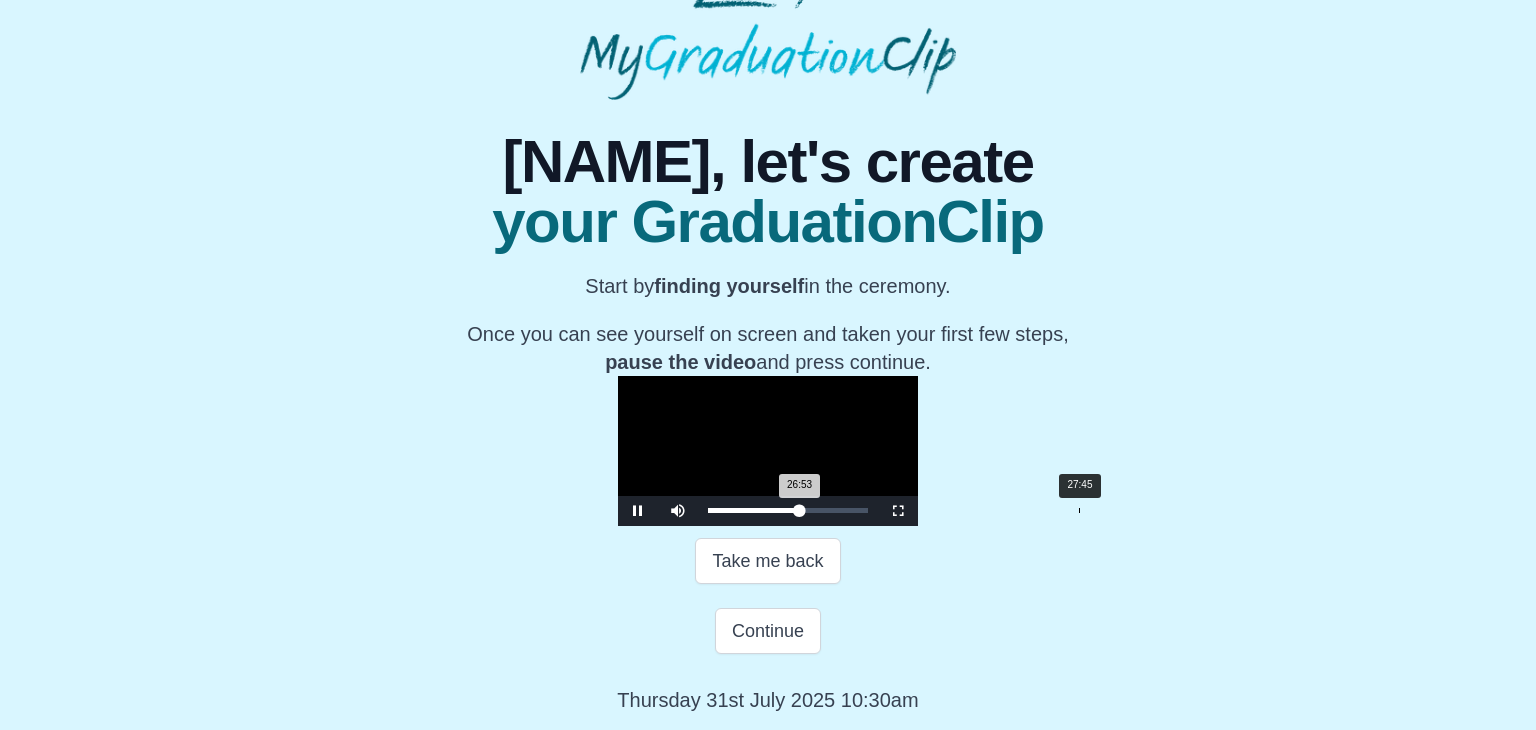 click at bounding box center [800, 510] 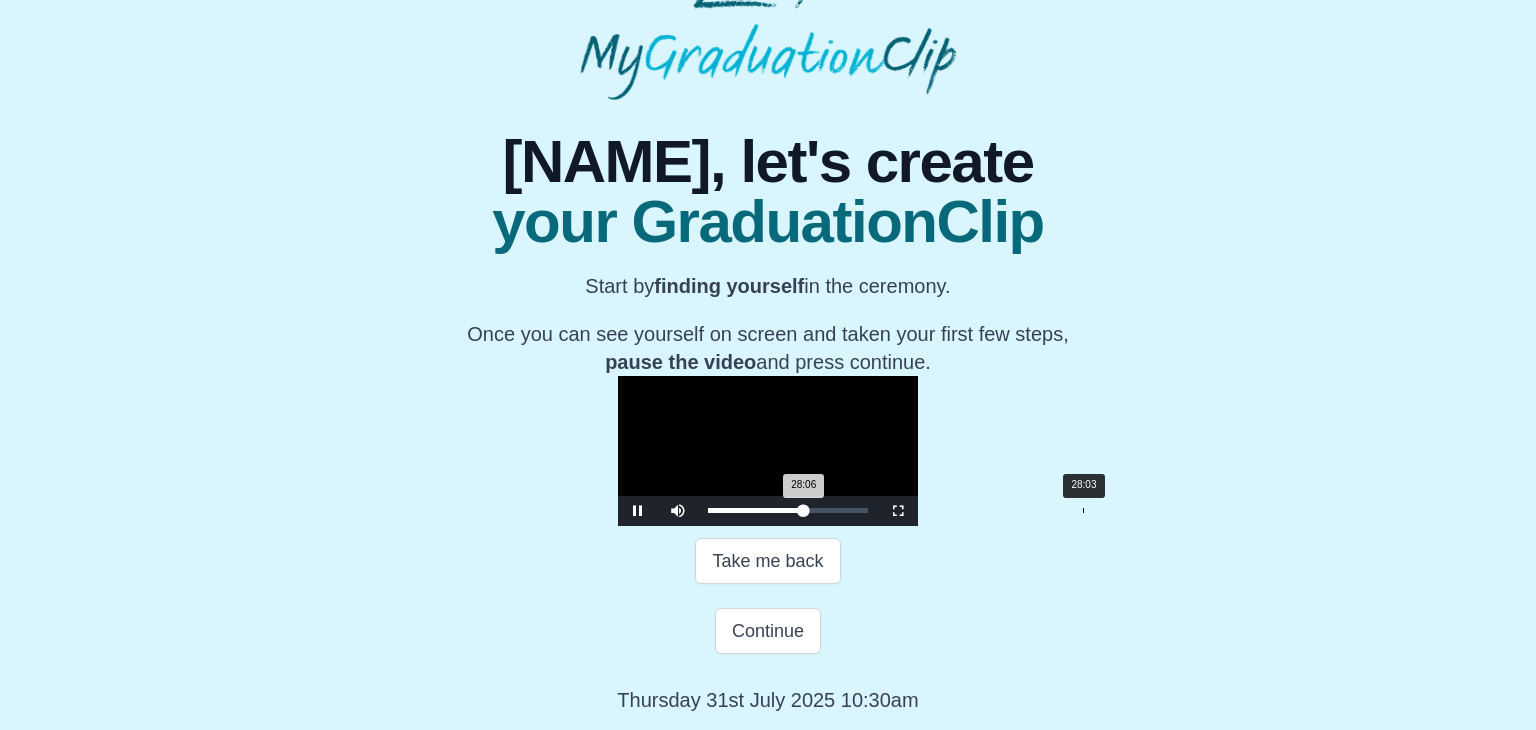click on "28:06 Progress : 0%" at bounding box center (756, 510) 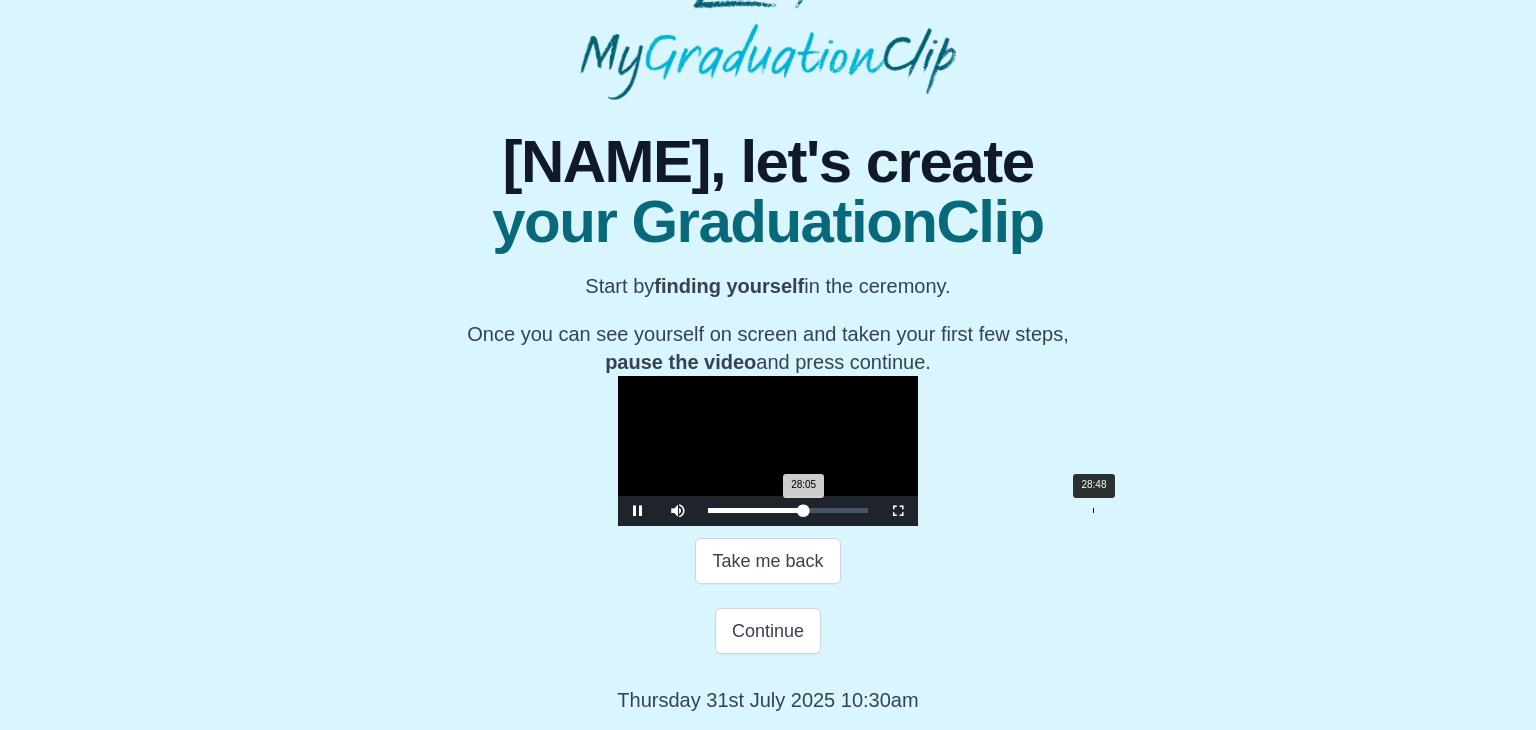 click on "28:48" at bounding box center [1093, 510] 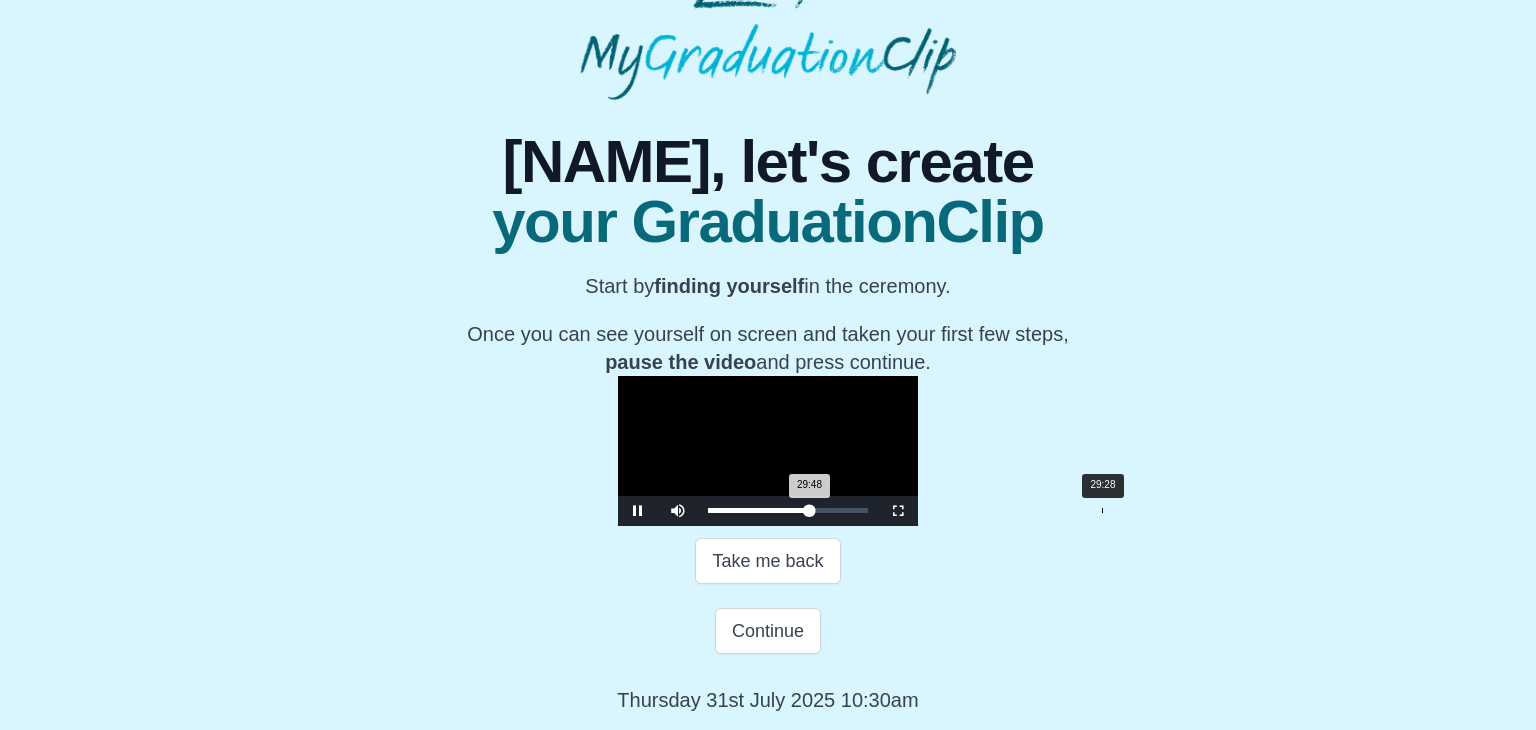 click on "29:48 Progress : 0%" at bounding box center (759, 510) 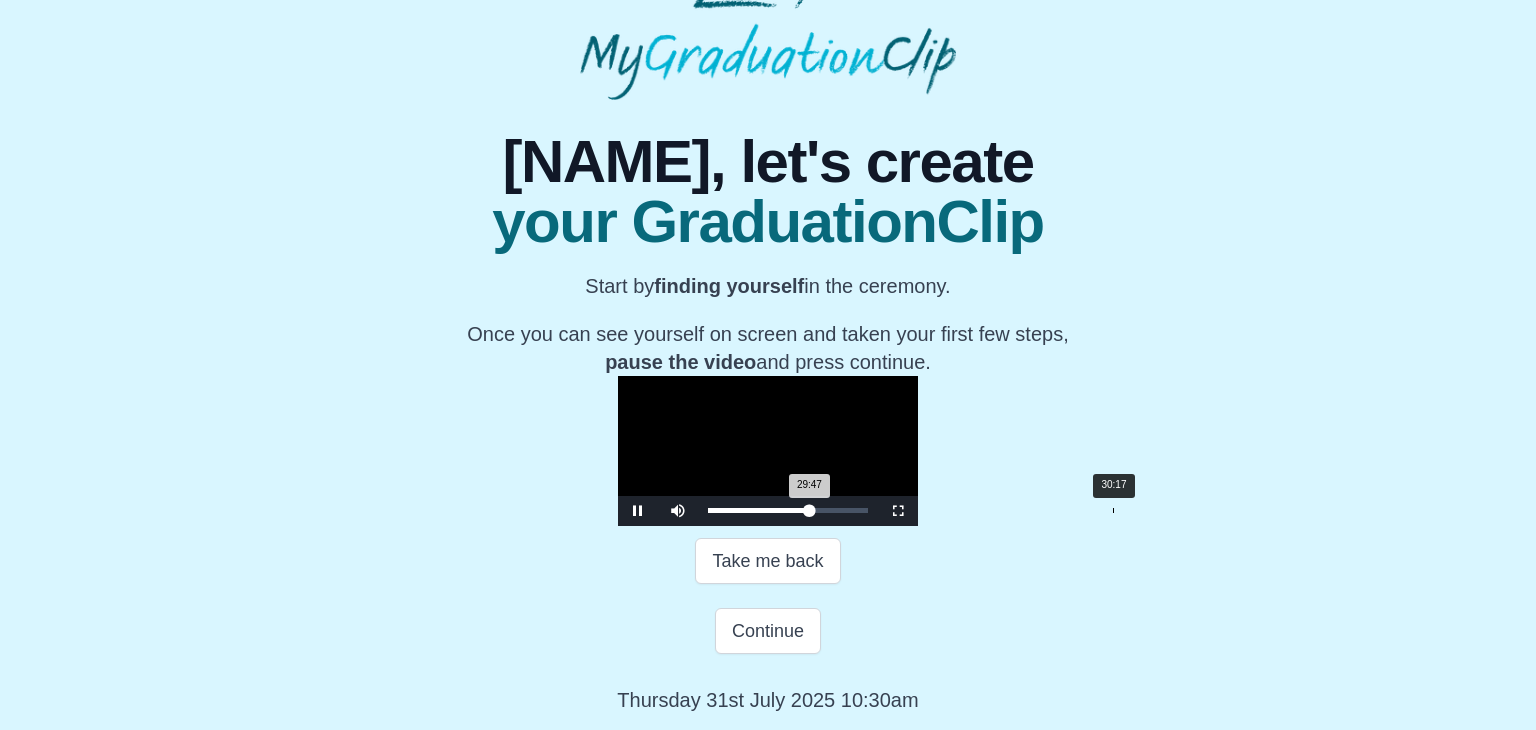 click on "30:17" at bounding box center (1113, 510) 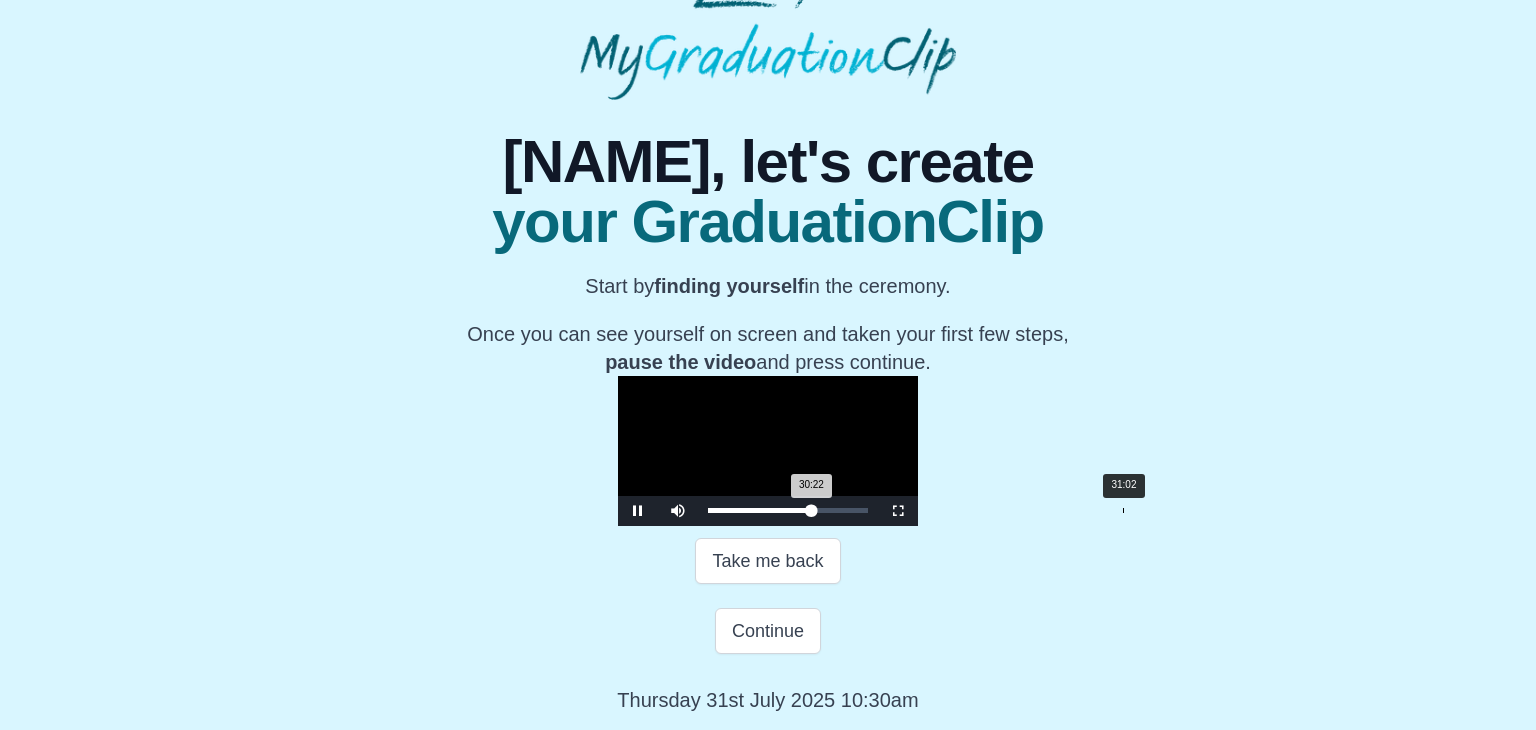 click on "Loaded : 0% 31:02 30:22 Progress : 0%" at bounding box center (788, 511) 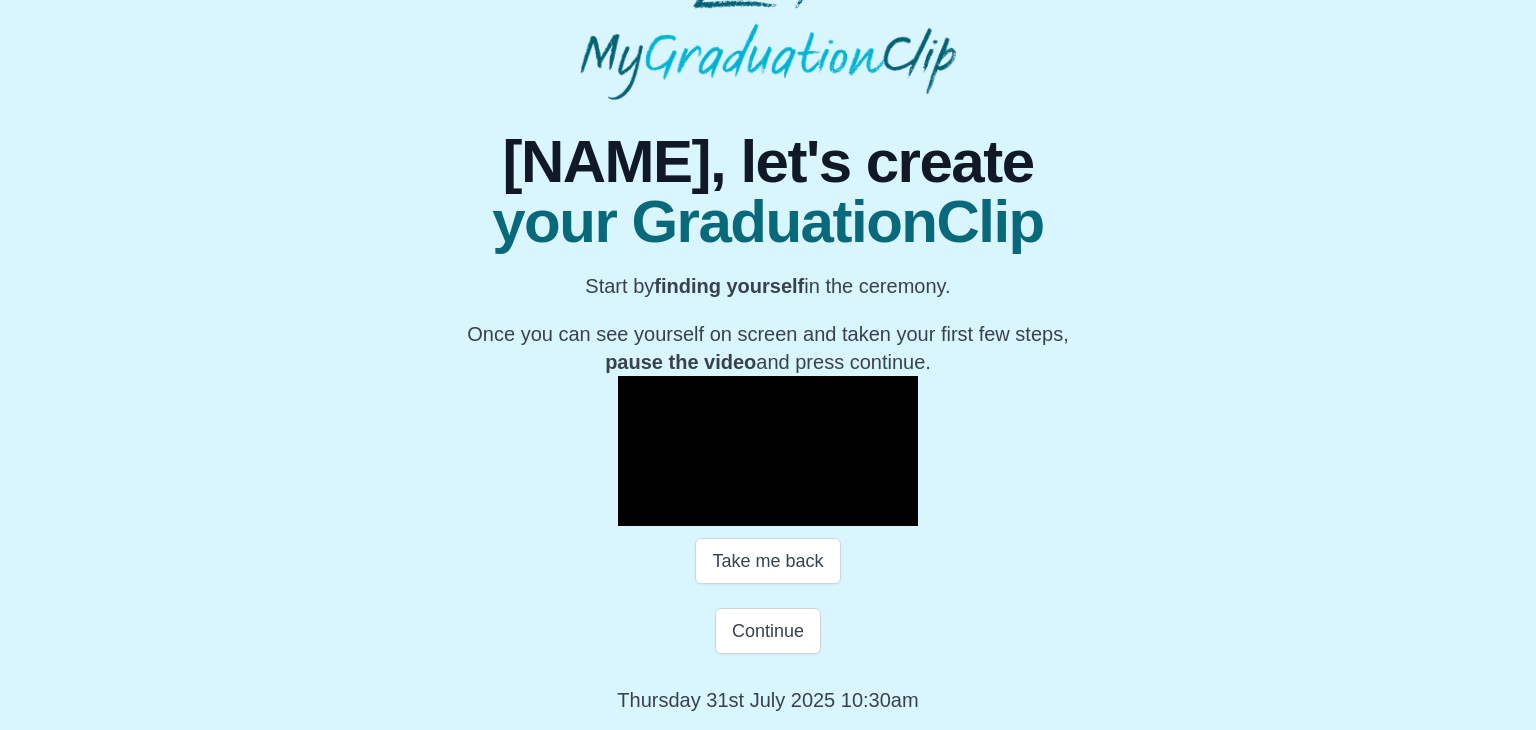 scroll, scrollTop: 344, scrollLeft: 0, axis: vertical 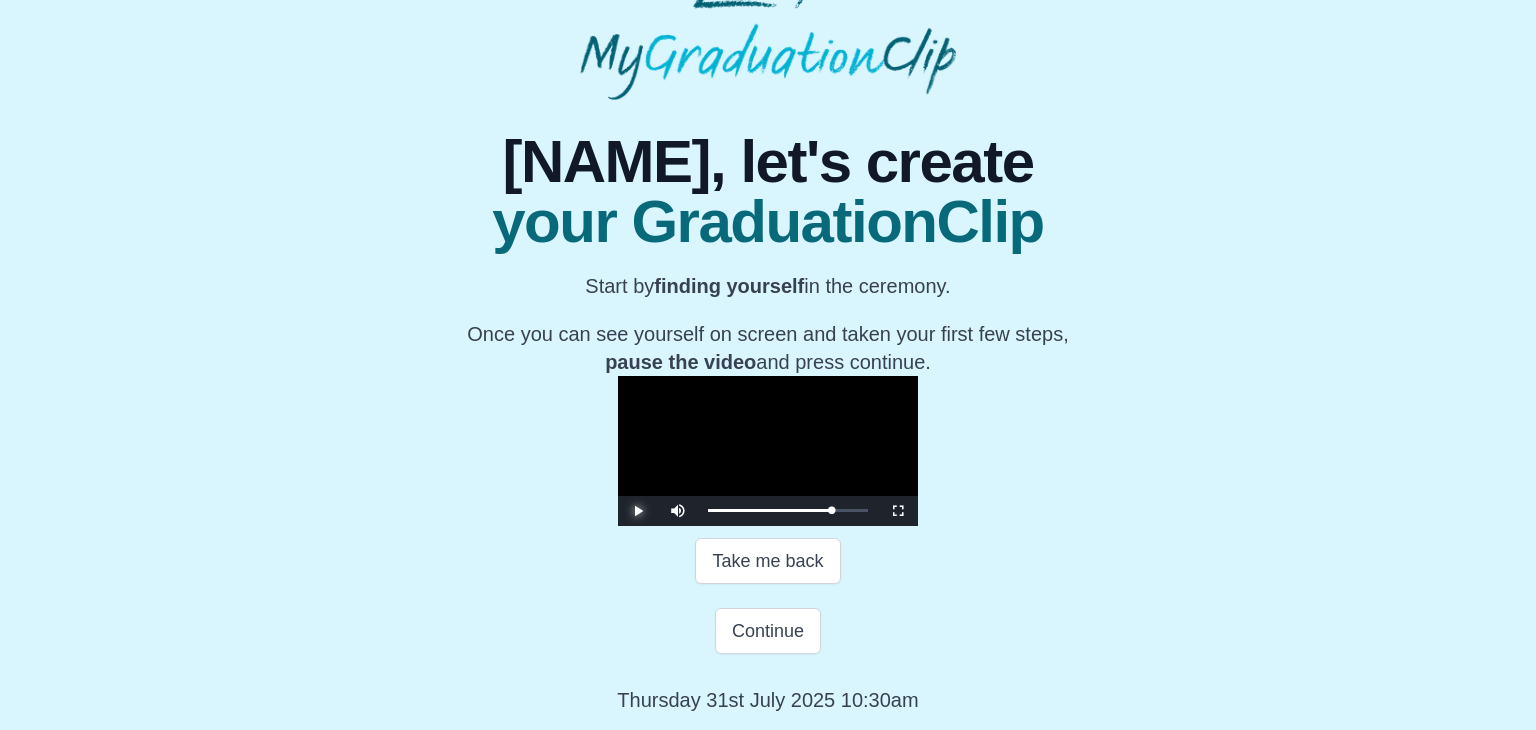 click at bounding box center (638, 511) 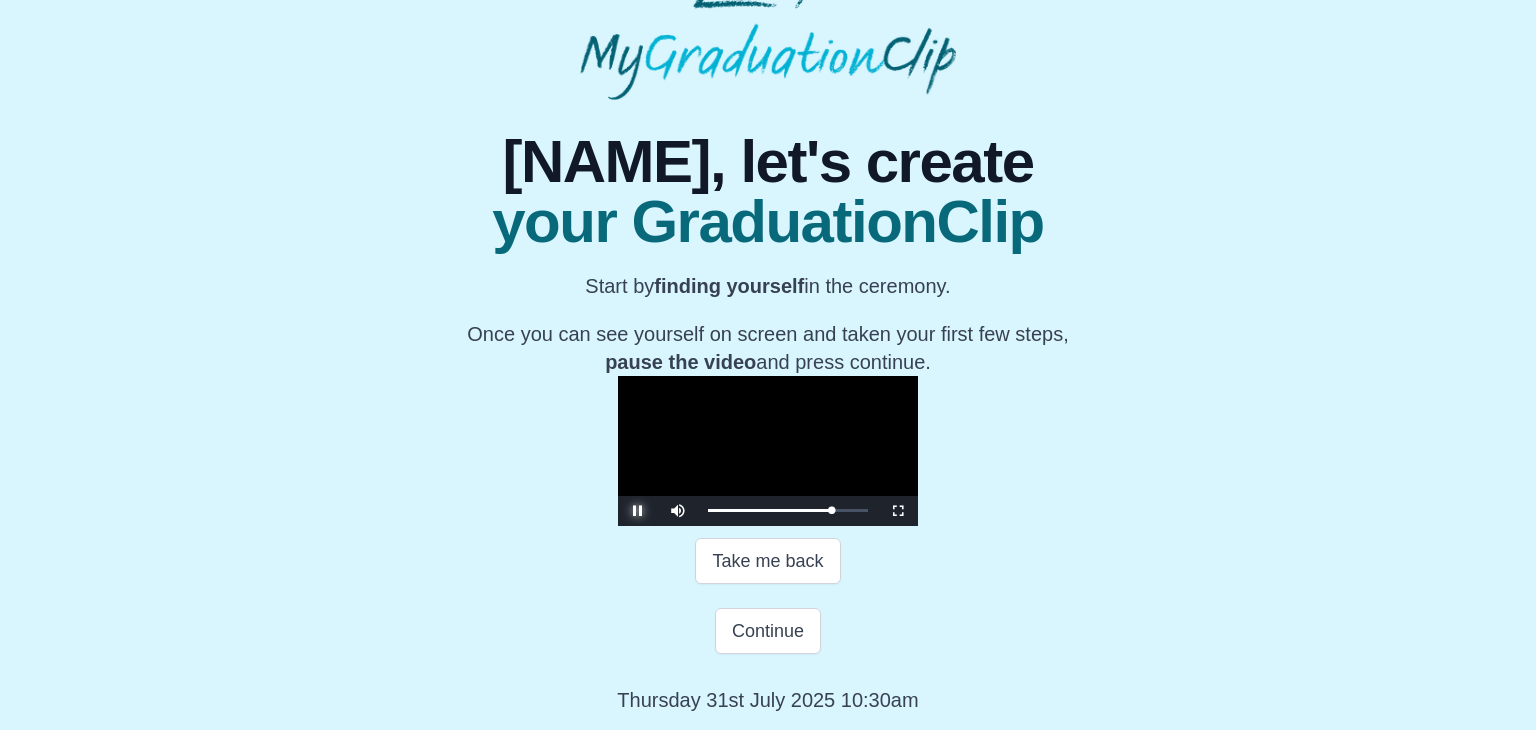 click at bounding box center (638, 511) 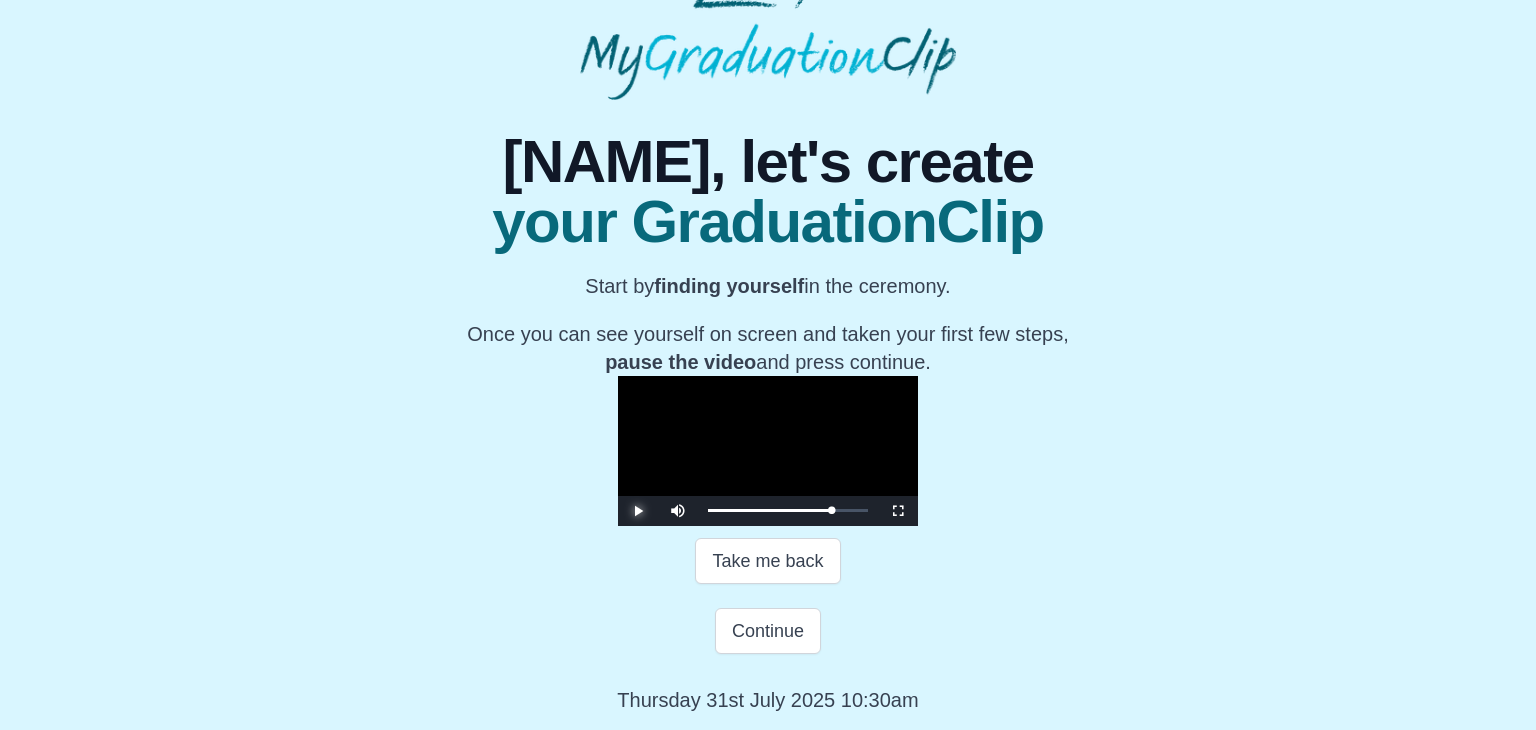 click at bounding box center (638, 511) 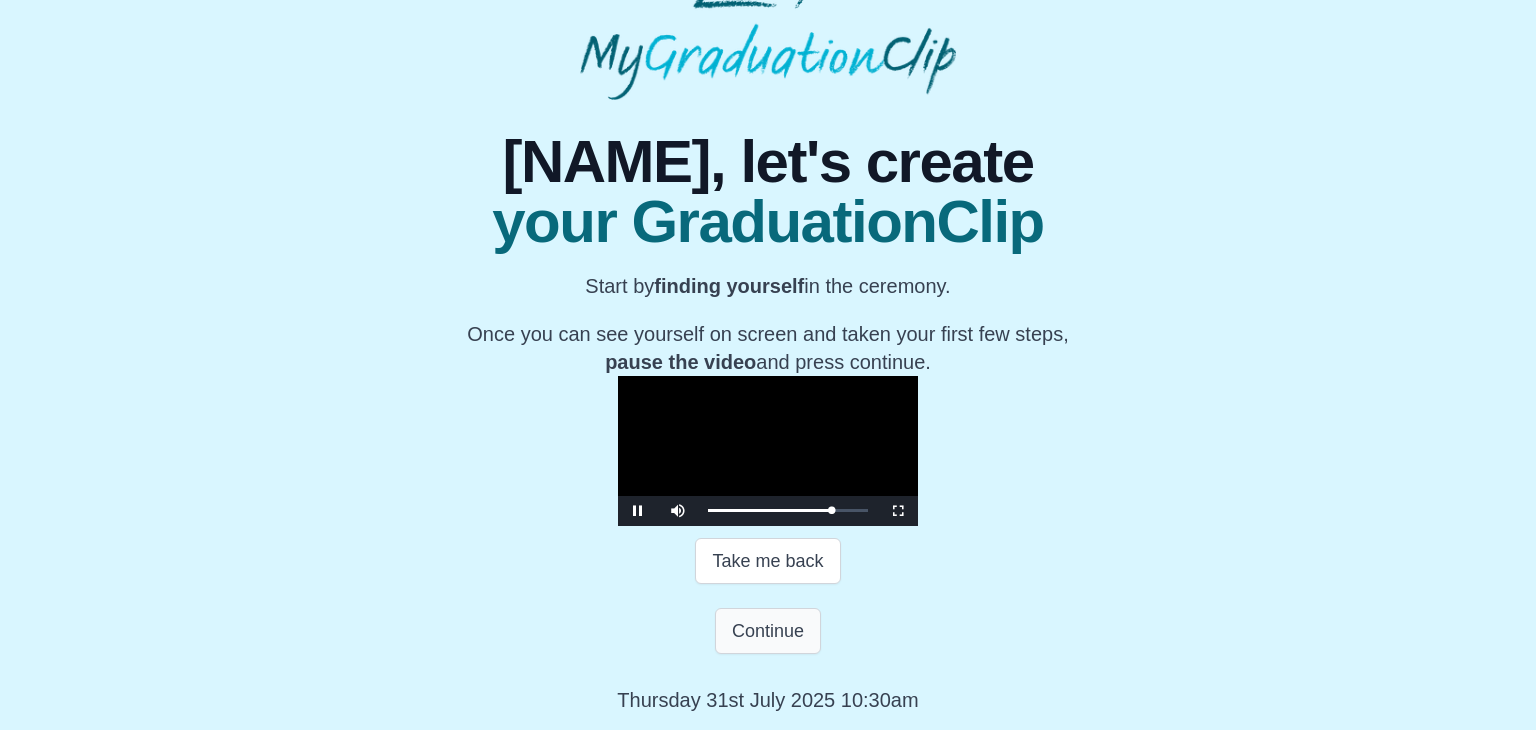 click on "Continue" at bounding box center [768, 631] 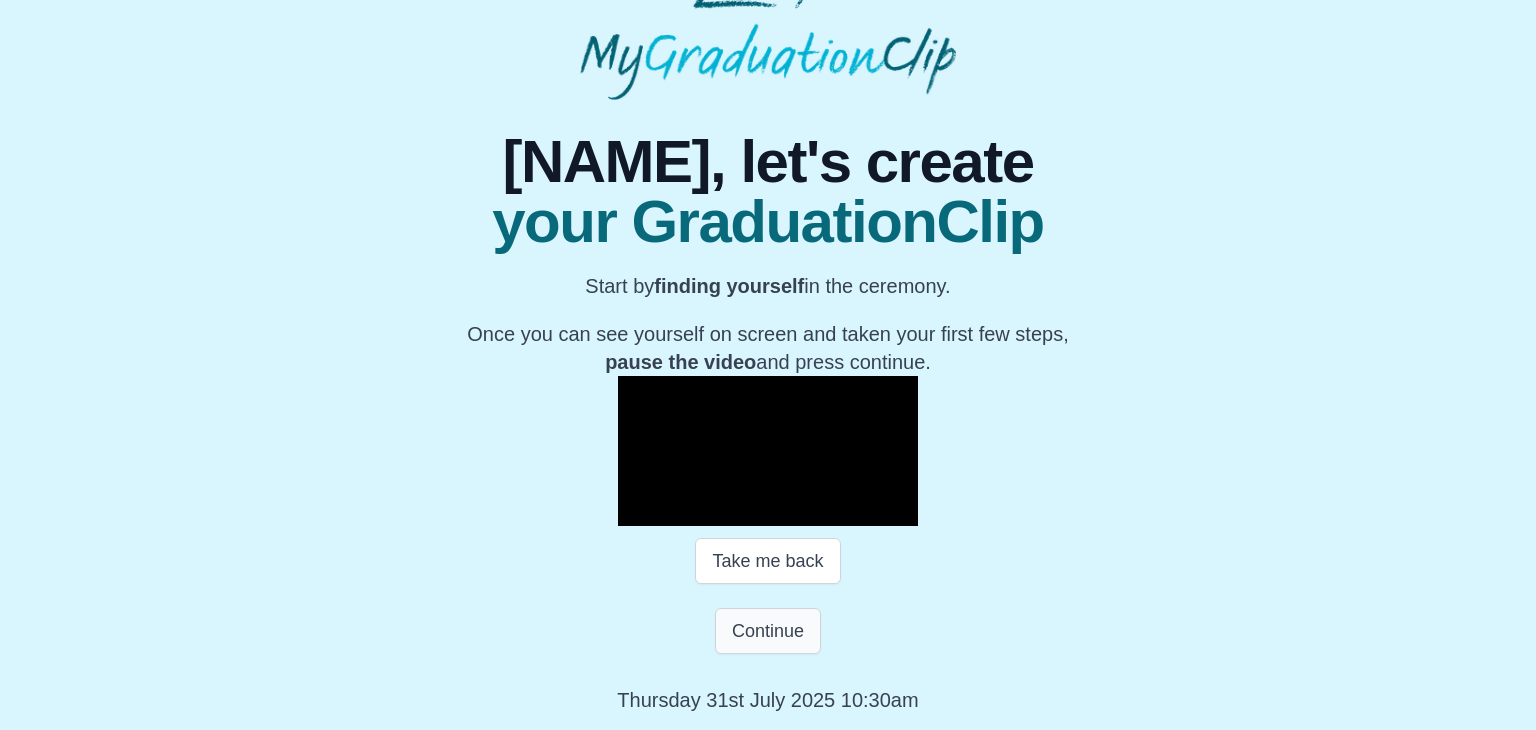scroll, scrollTop: 0, scrollLeft: 0, axis: both 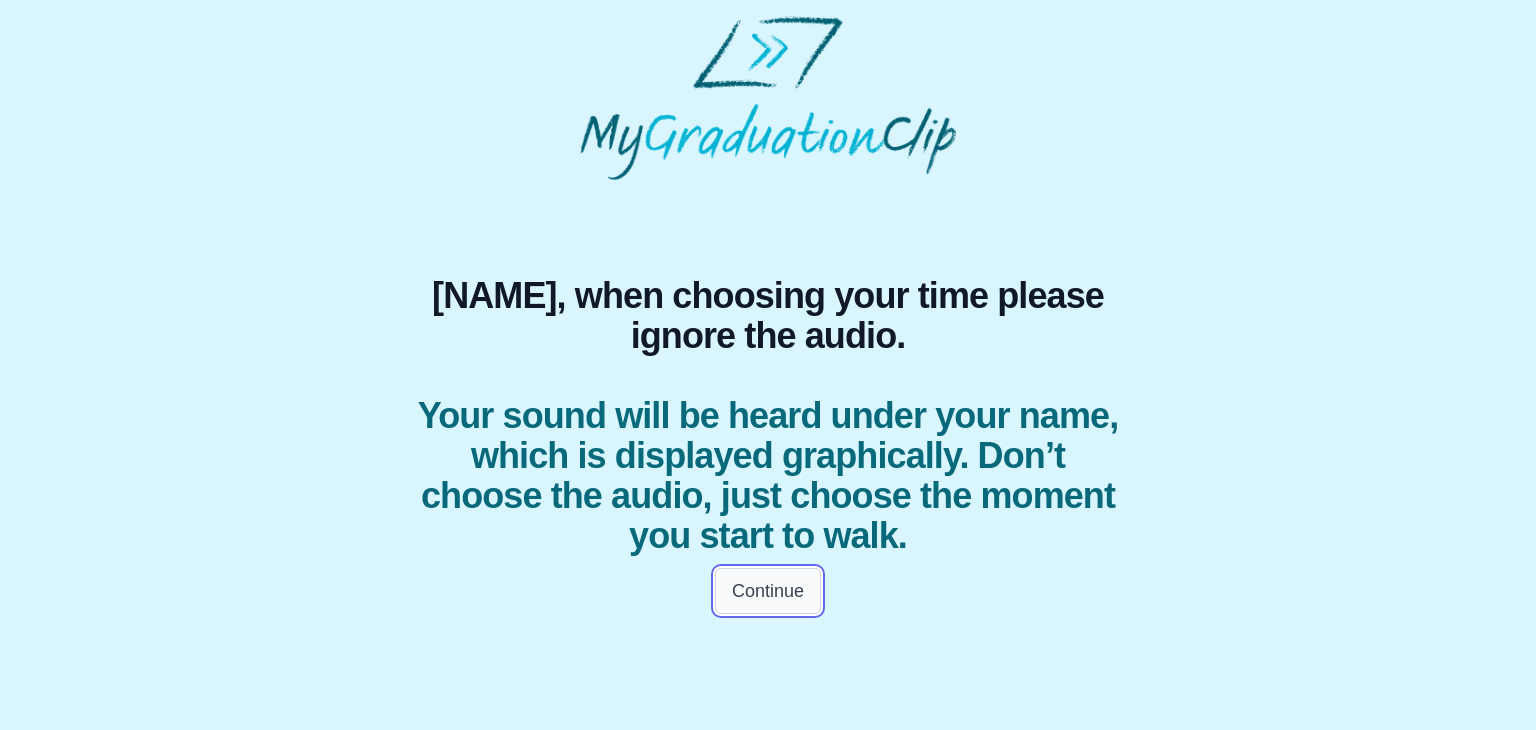 click on "Continue" at bounding box center (768, 591) 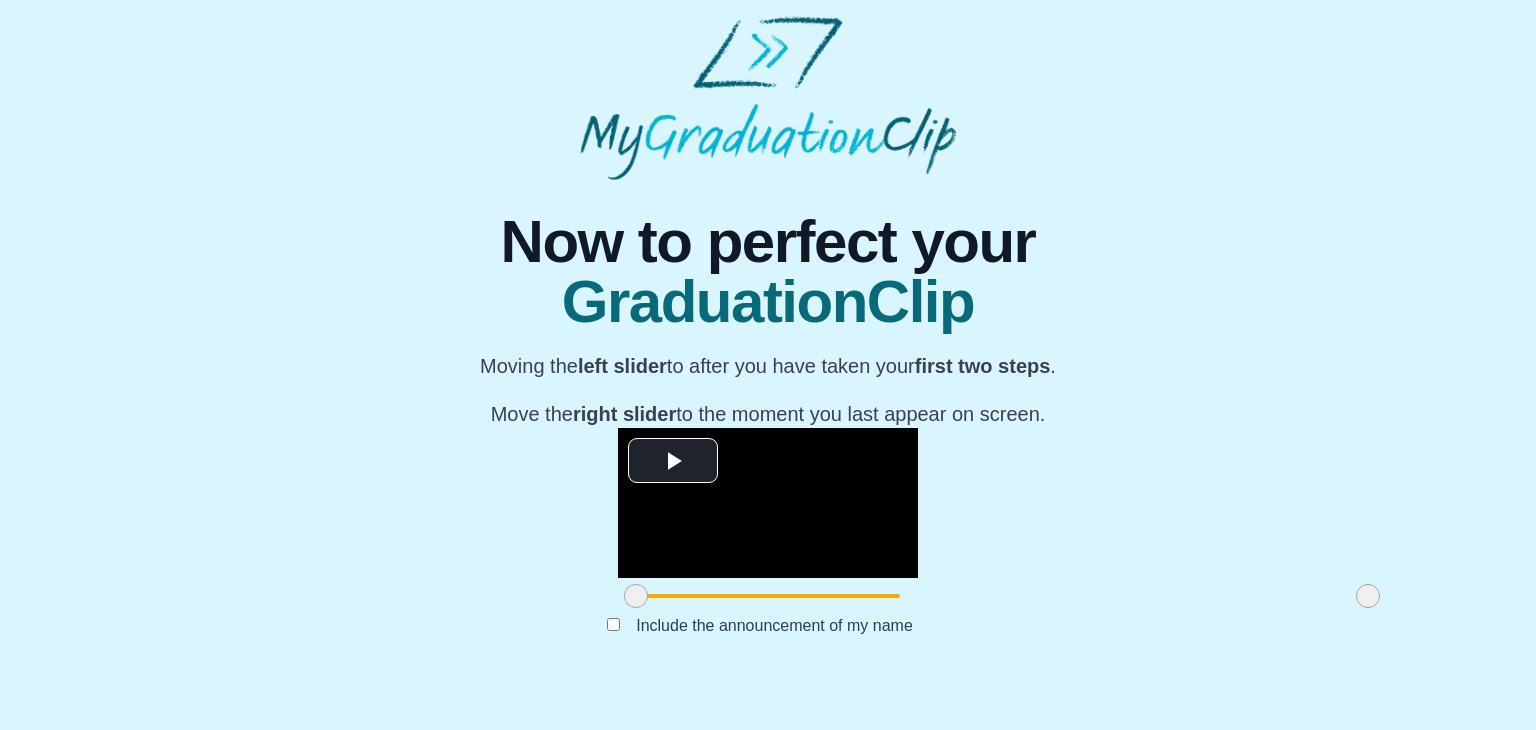 scroll, scrollTop: 244, scrollLeft: 0, axis: vertical 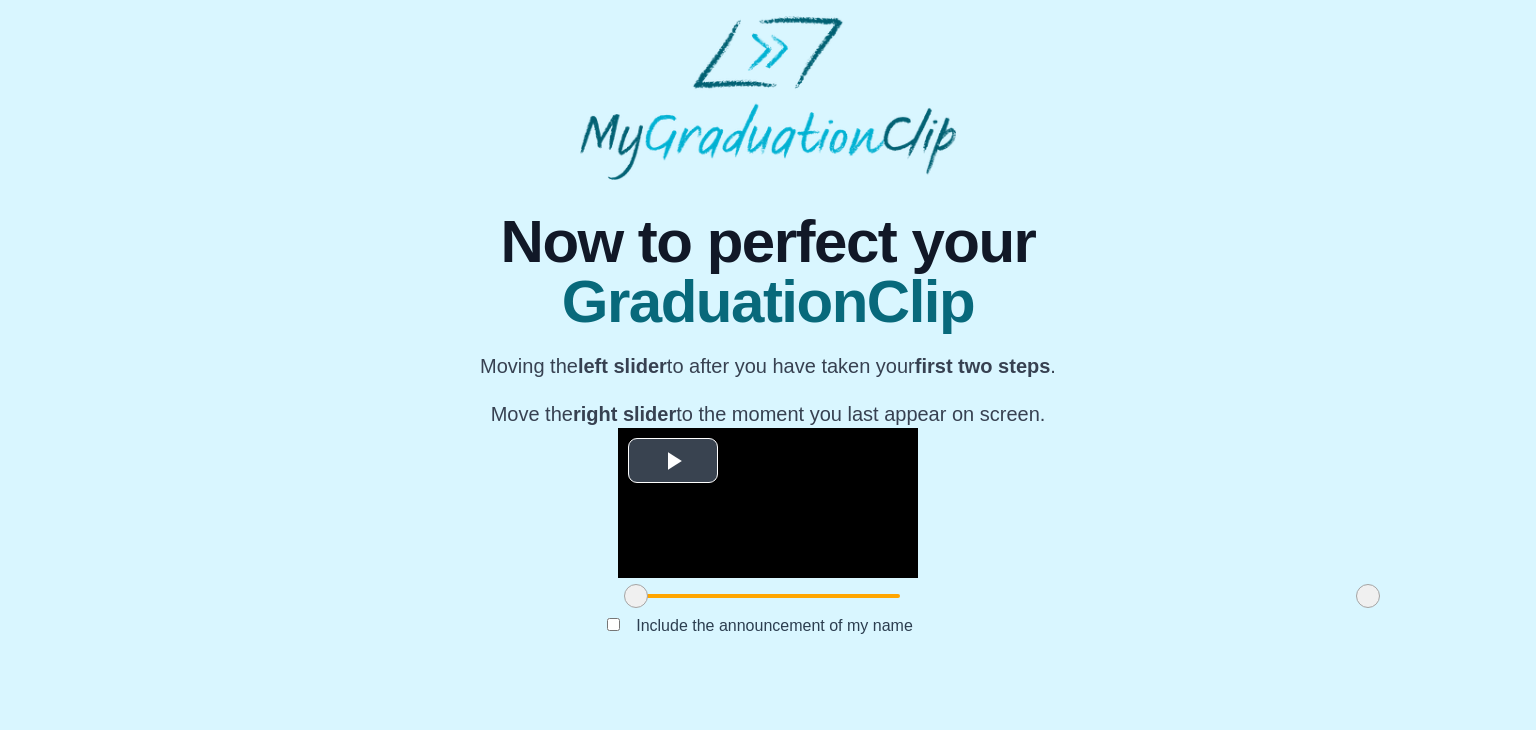 click at bounding box center [673, 460] 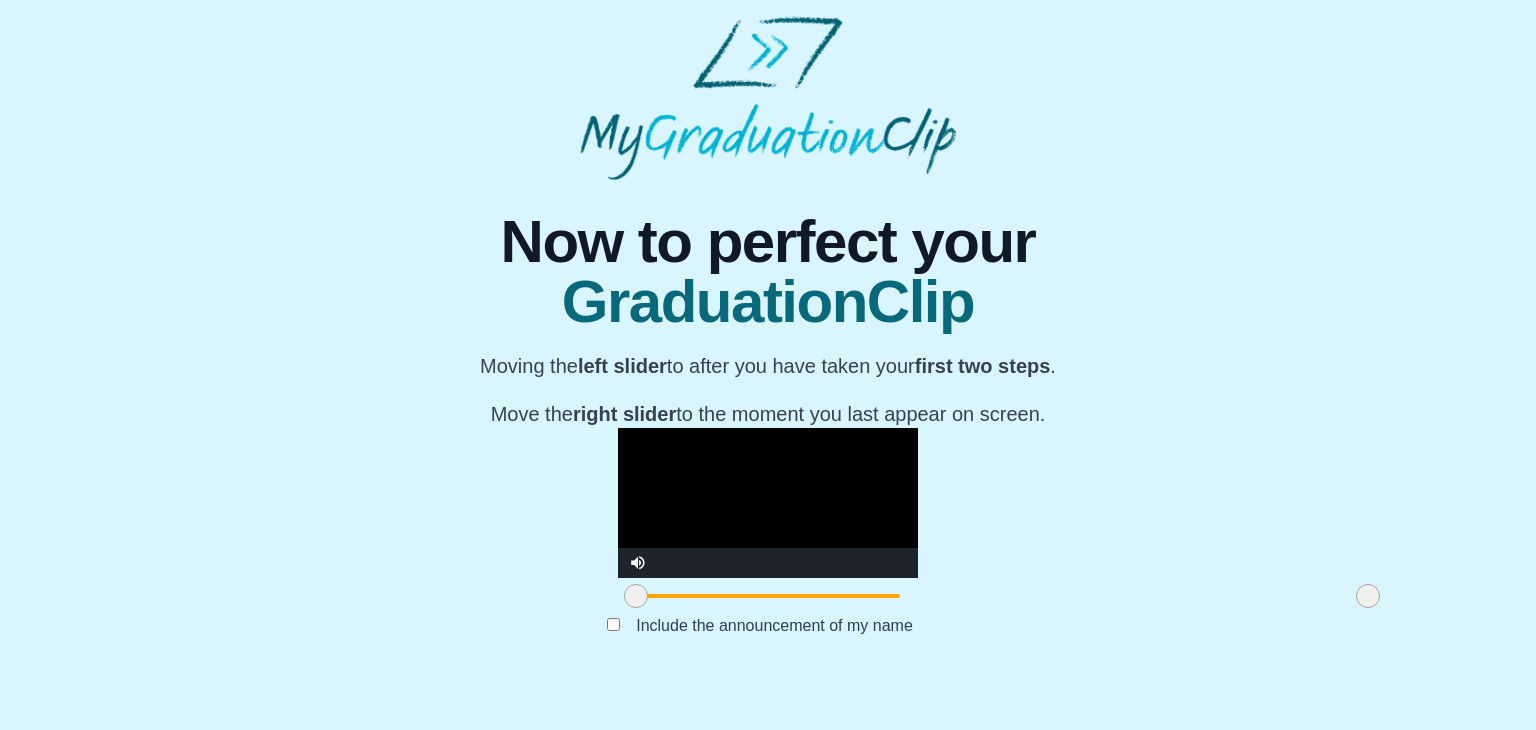 click at bounding box center (636, 596) 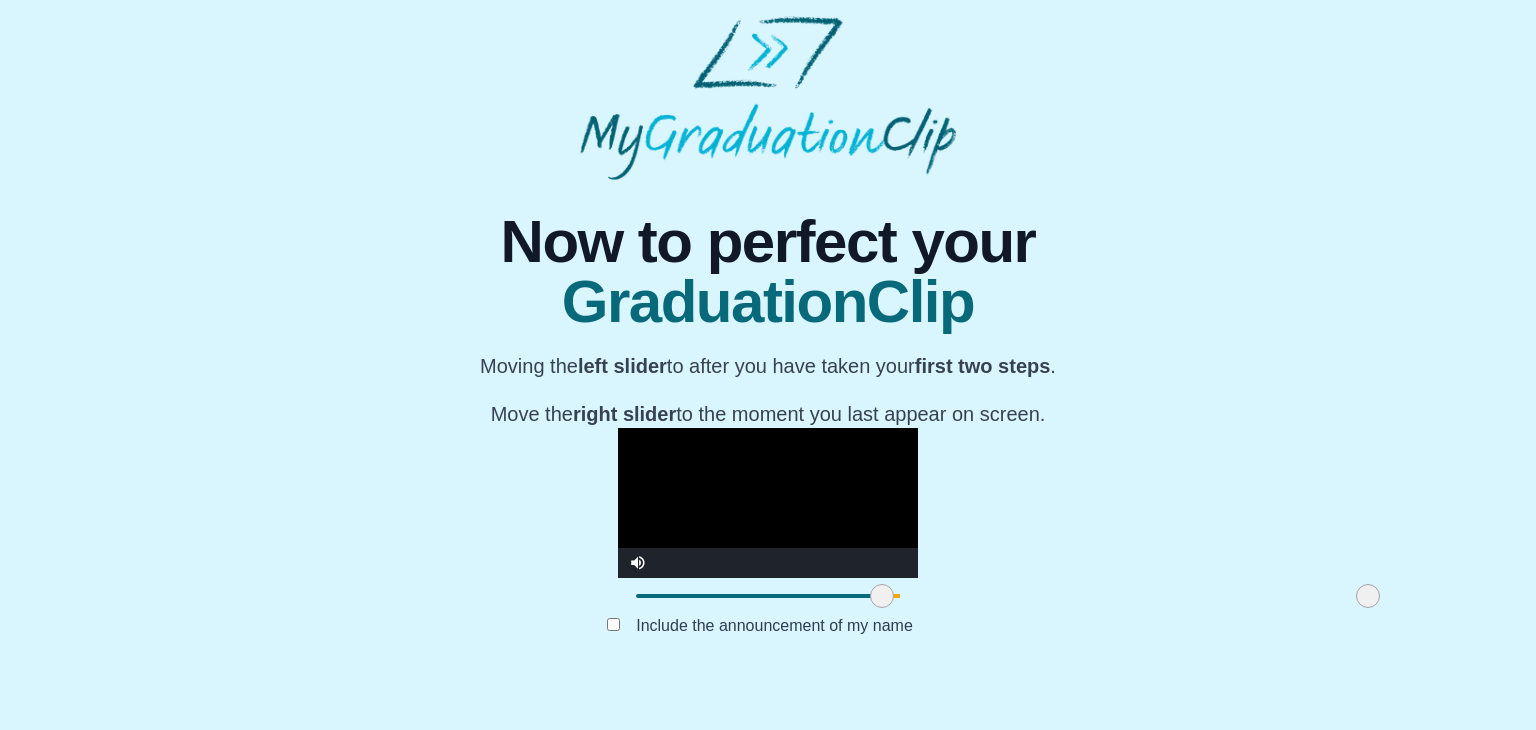 drag, startPoint x: 407, startPoint y: 635, endPoint x: 653, endPoint y: 633, distance: 246.00813 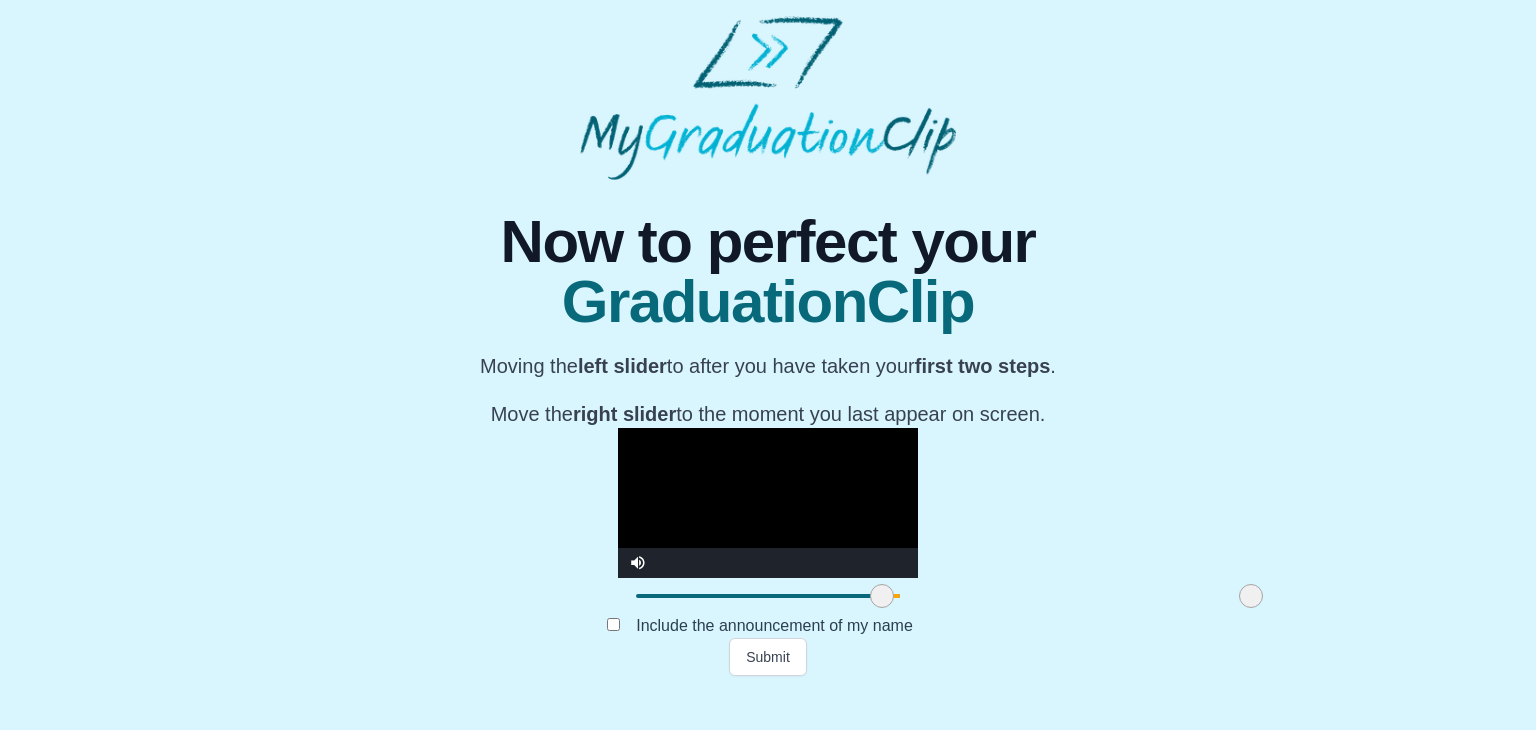 drag, startPoint x: 1127, startPoint y: 643, endPoint x: 1010, endPoint y: 639, distance: 117.06836 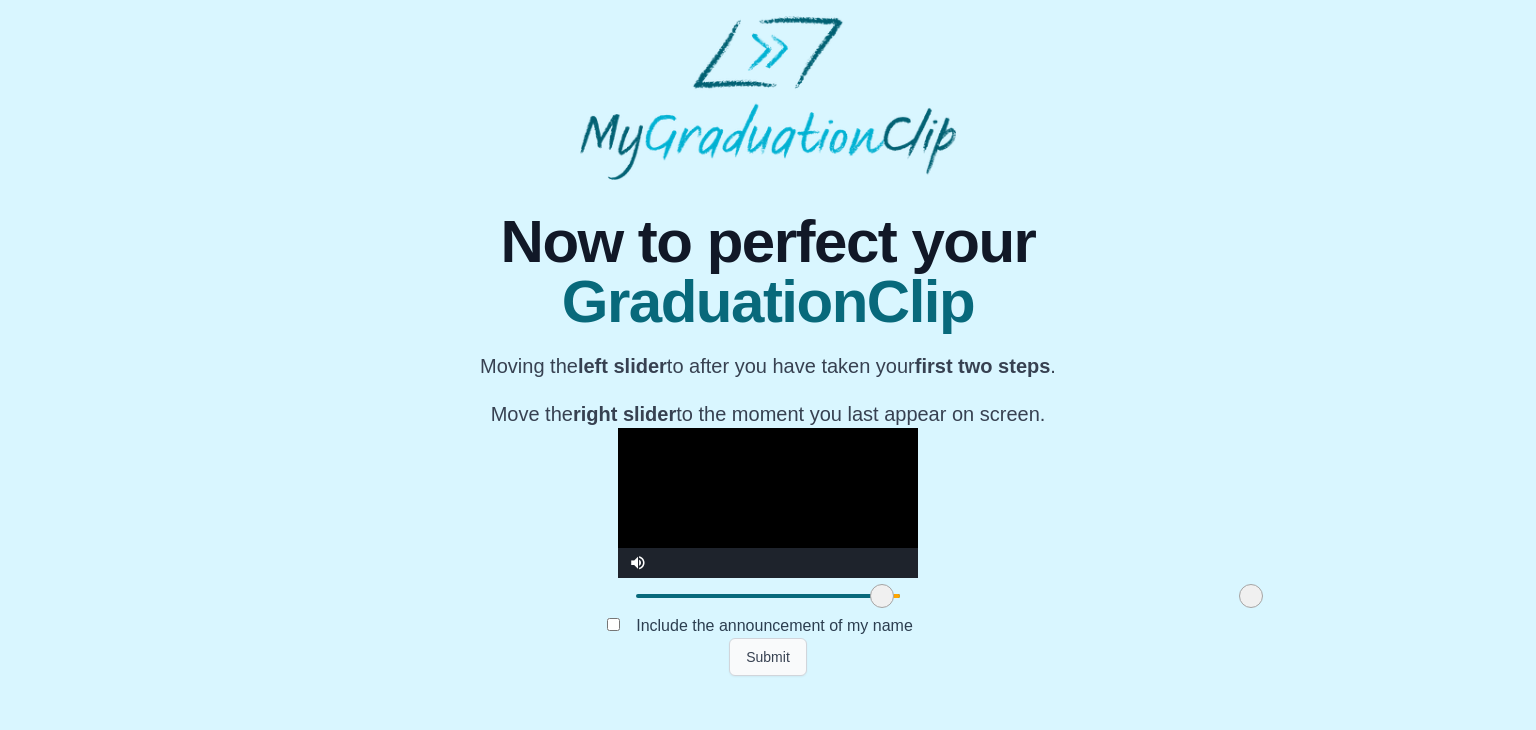 click on "Submit" at bounding box center (768, 657) 